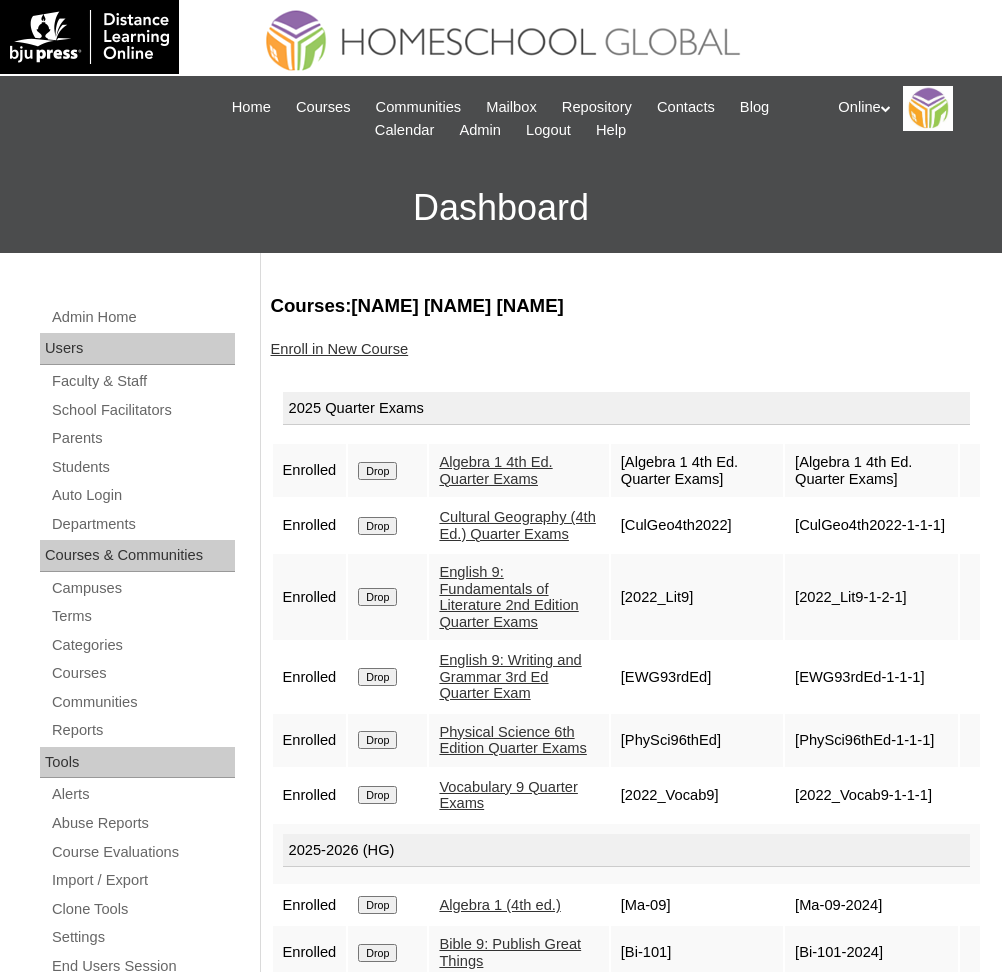scroll, scrollTop: 21, scrollLeft: 0, axis: vertical 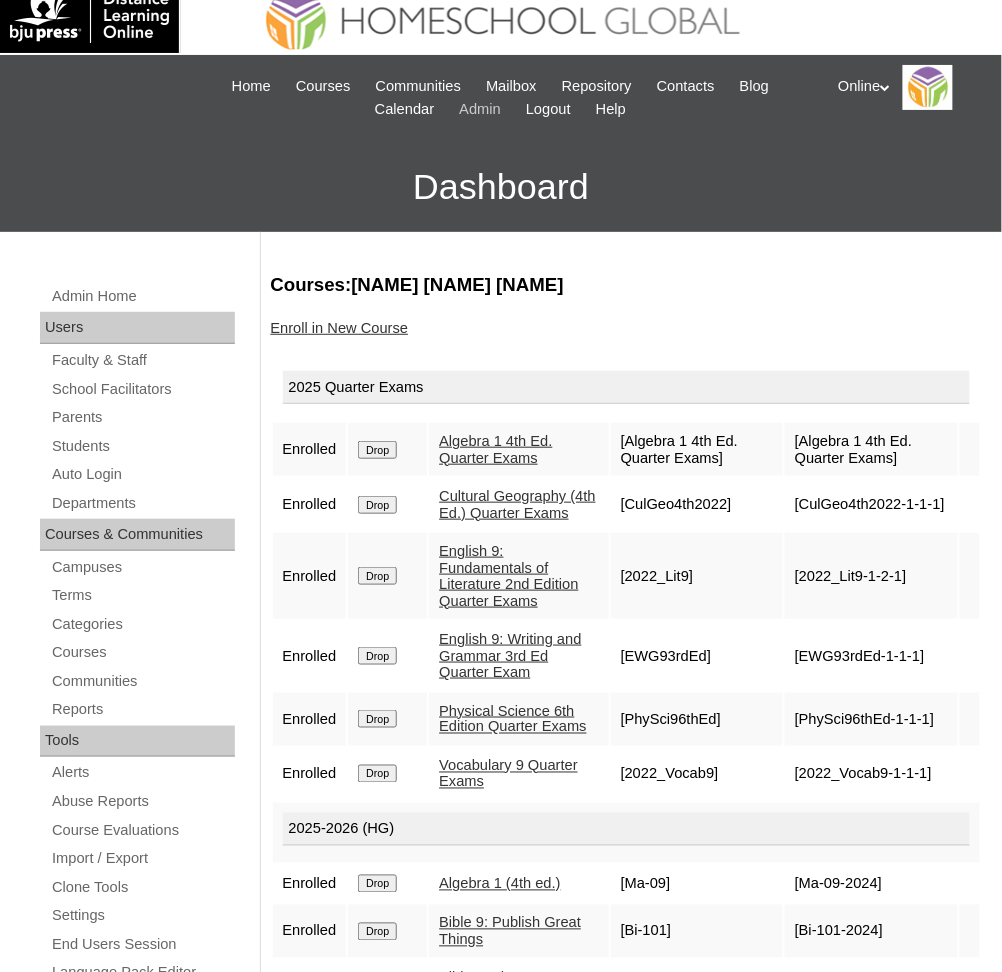 click on "Admin" at bounding box center (480, 109) 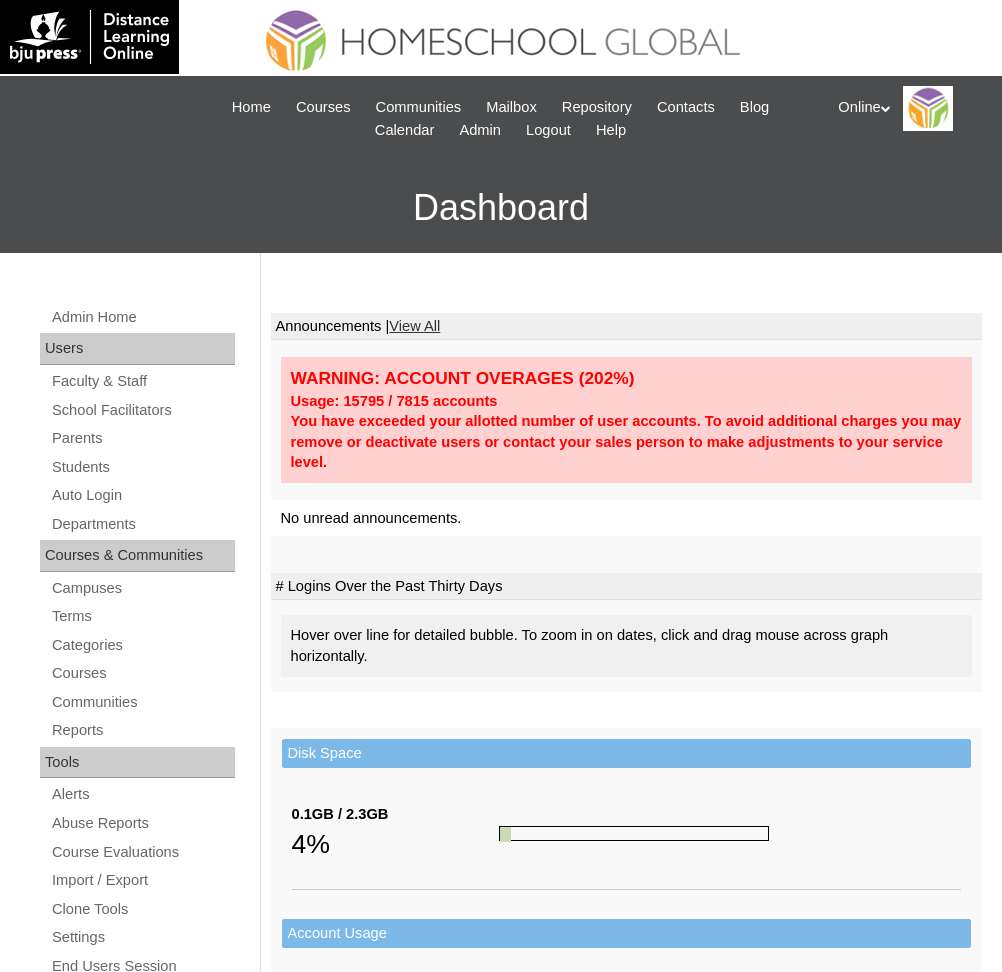 scroll, scrollTop: 0, scrollLeft: 0, axis: both 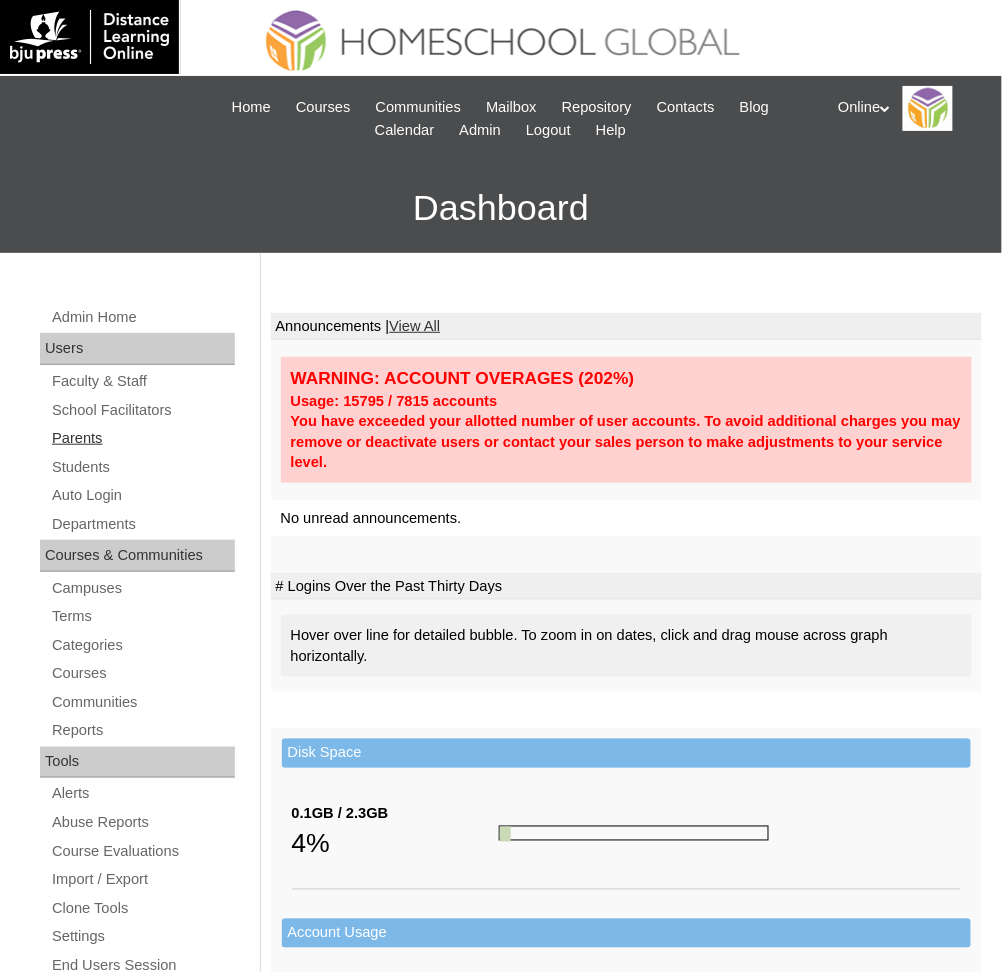 click on "Parents" at bounding box center [142, 438] 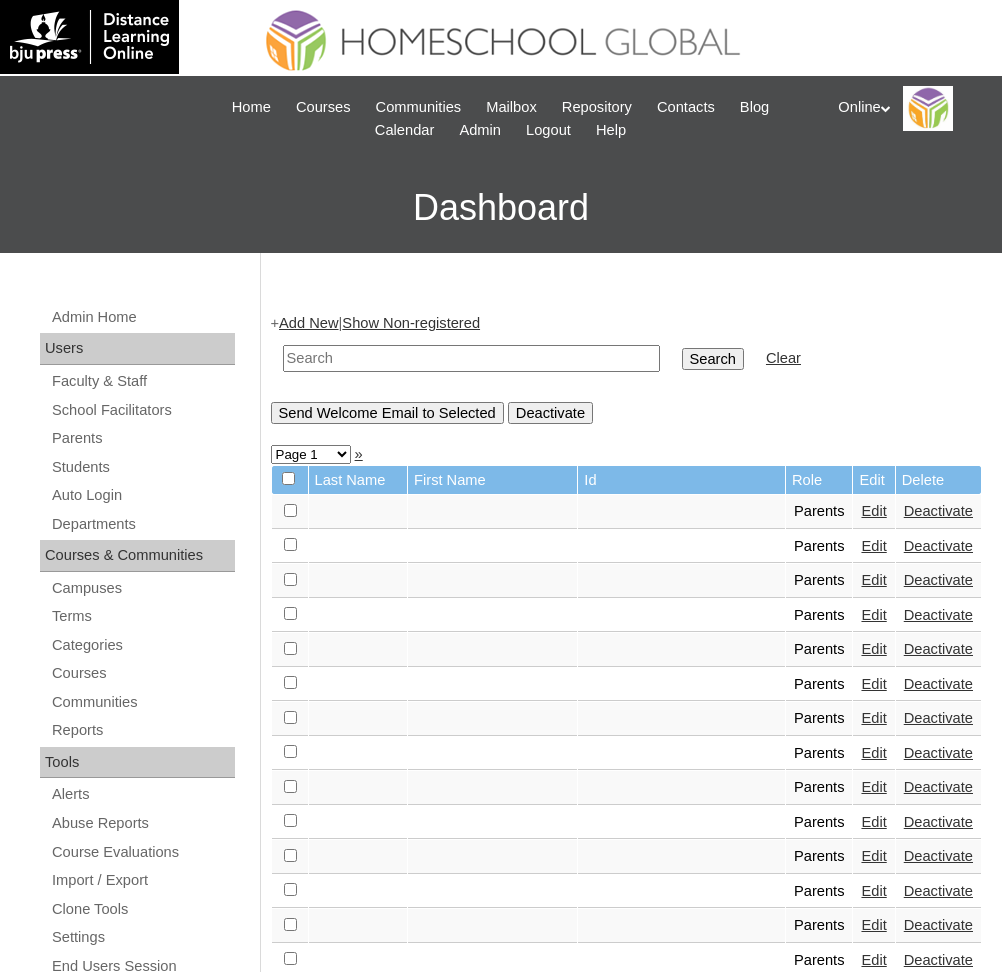 scroll, scrollTop: 0, scrollLeft: 0, axis: both 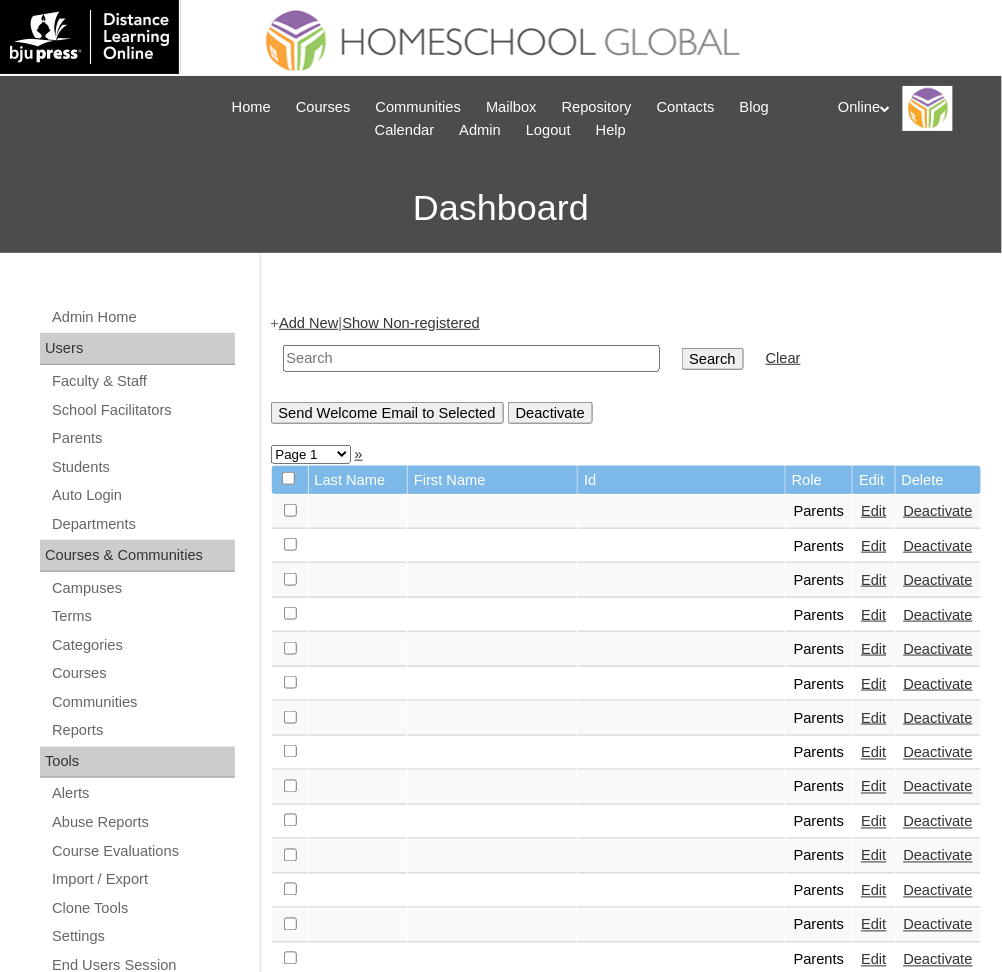click on "Add New" at bounding box center [308, 323] 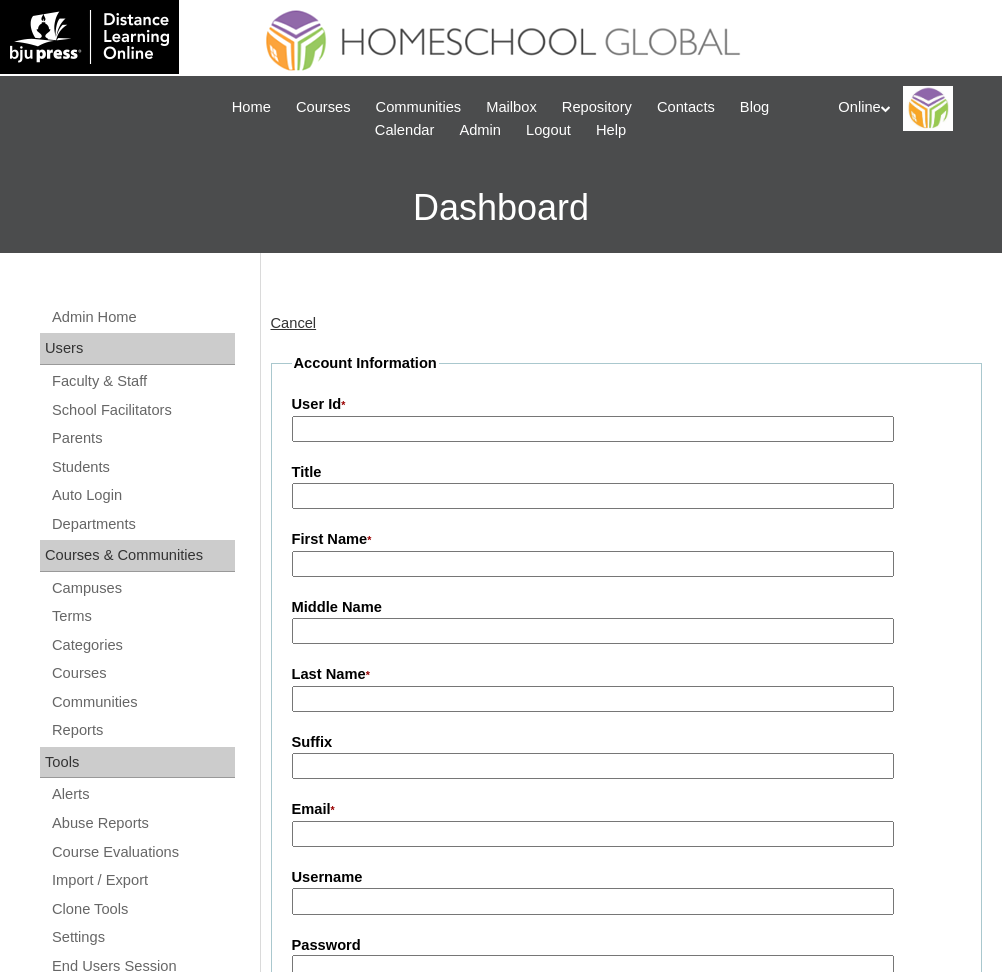scroll, scrollTop: 0, scrollLeft: 0, axis: both 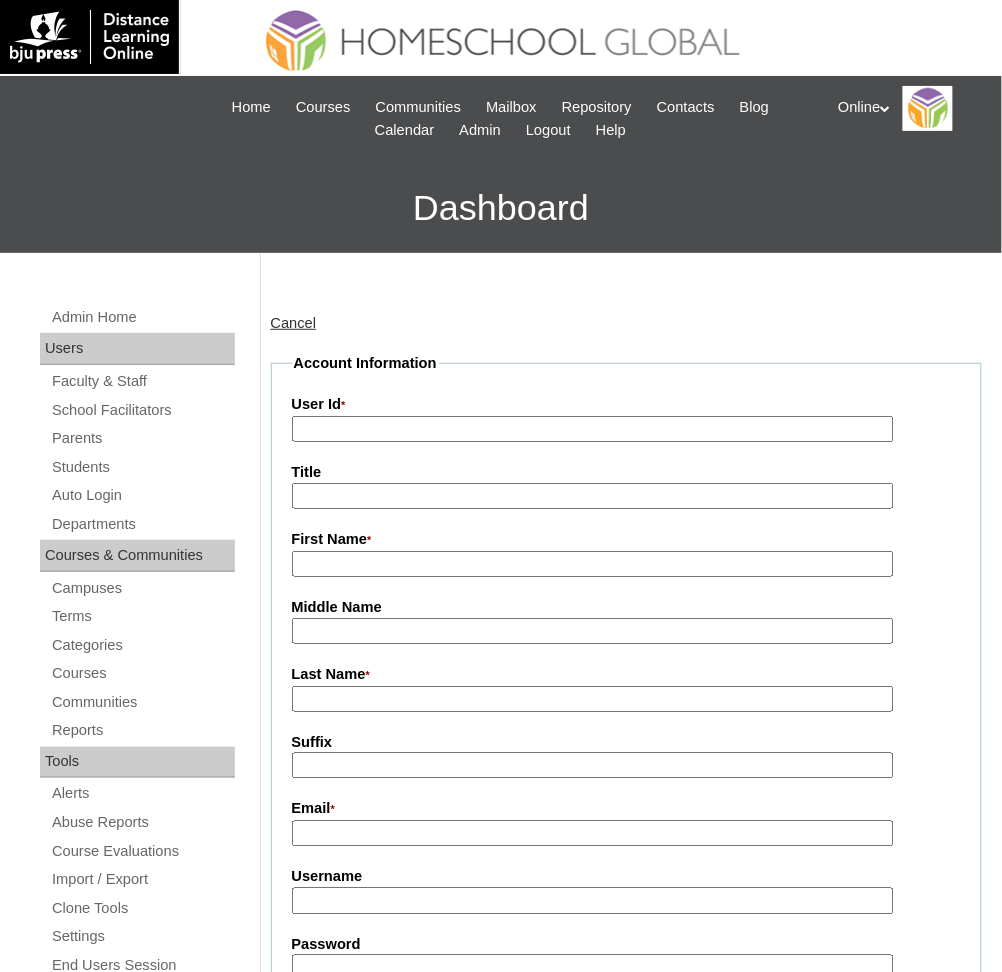 click on "User Id  *" at bounding box center (593, 429) 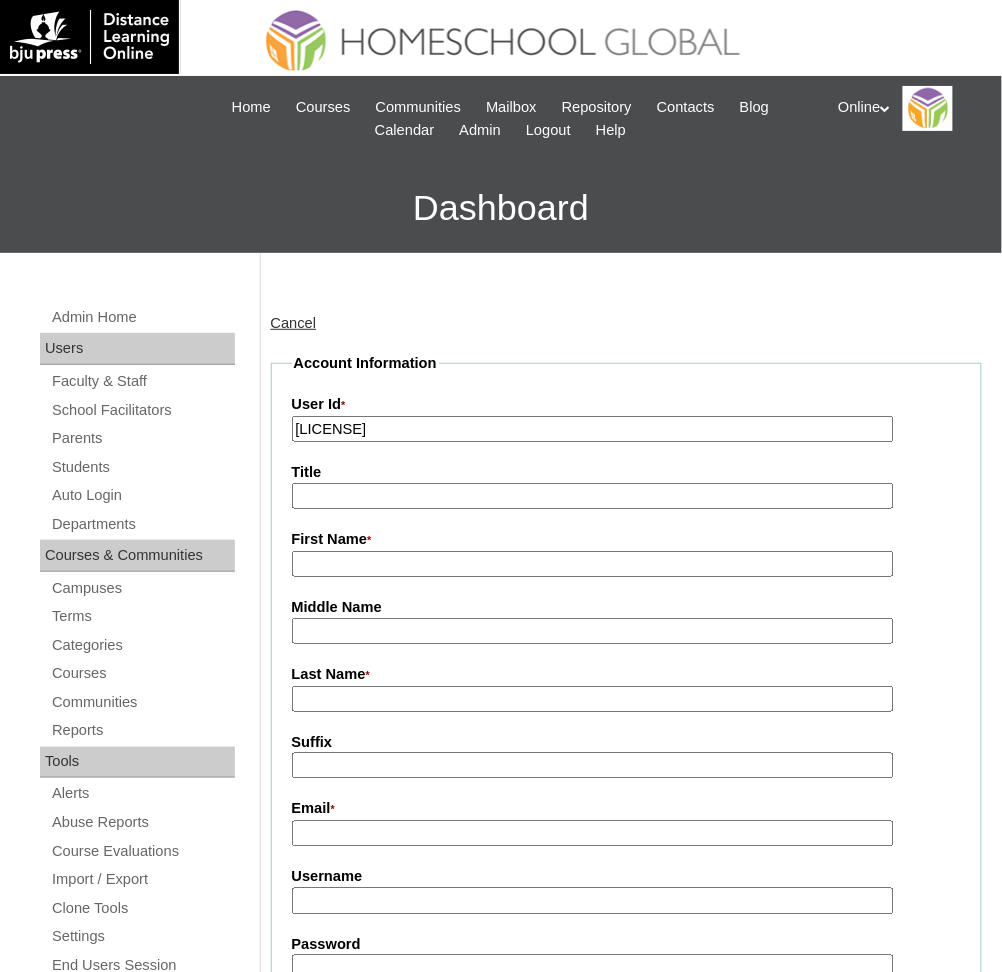 type on "HGP0125-OACAD2025" 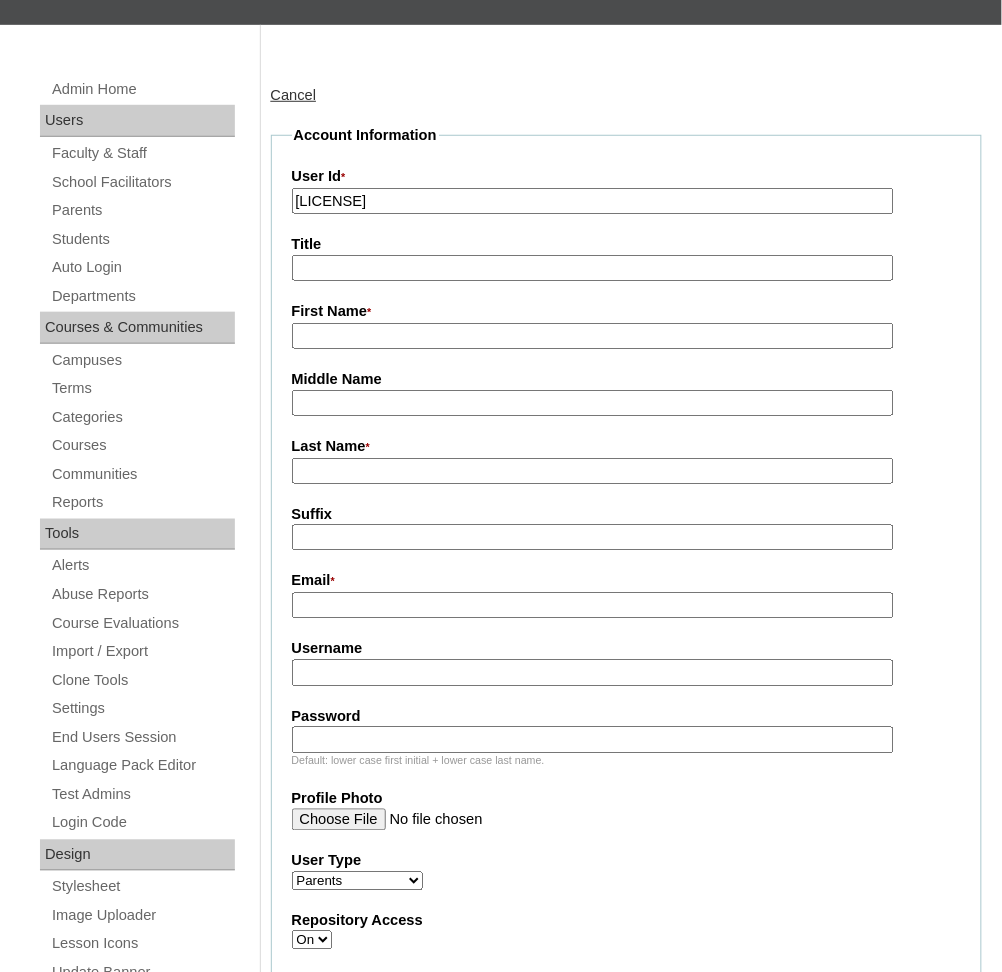 scroll, scrollTop: 266, scrollLeft: 0, axis: vertical 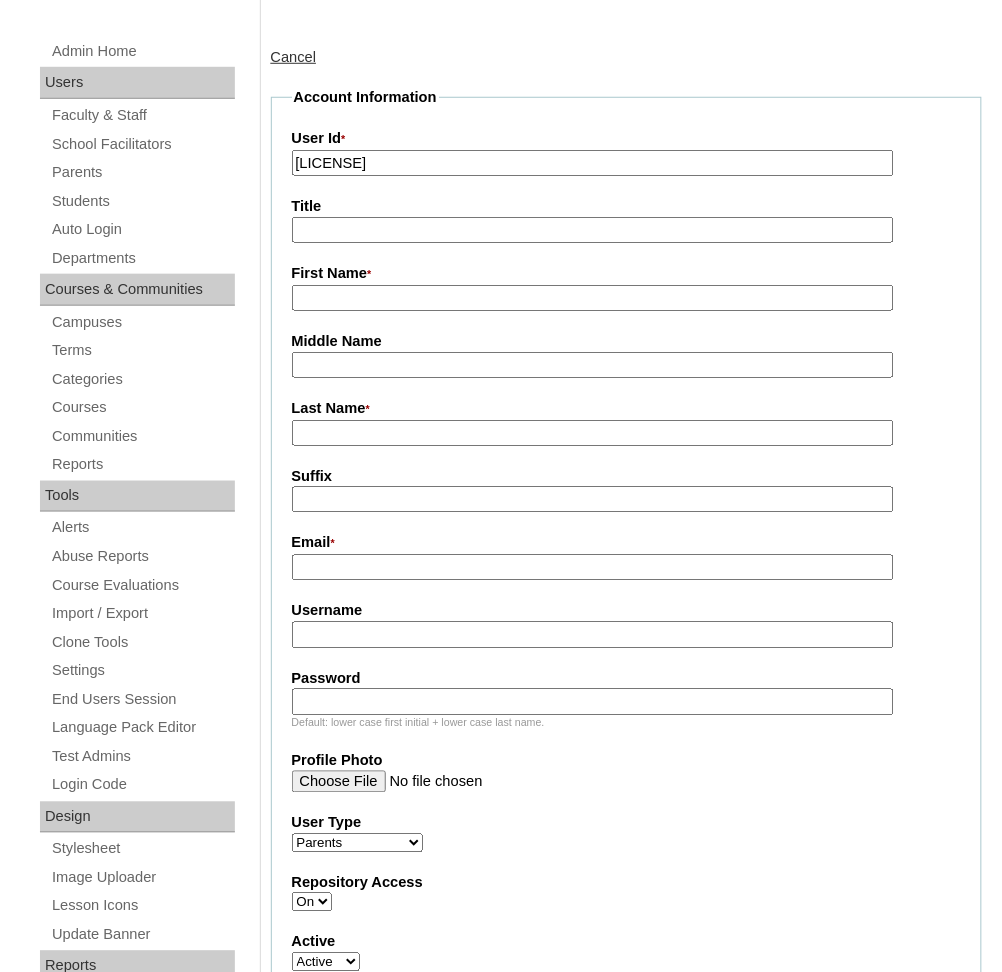 click on "Username" at bounding box center [593, 635] 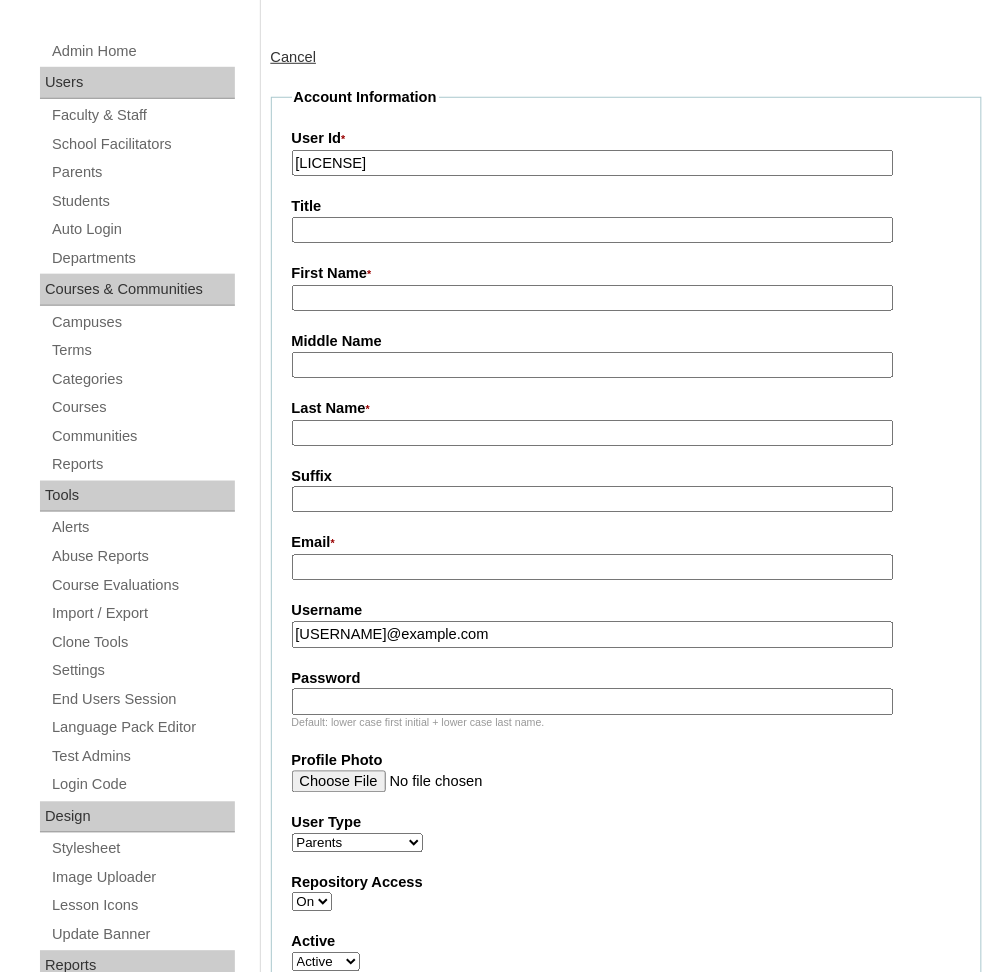 type on "t.pangandaman2025" 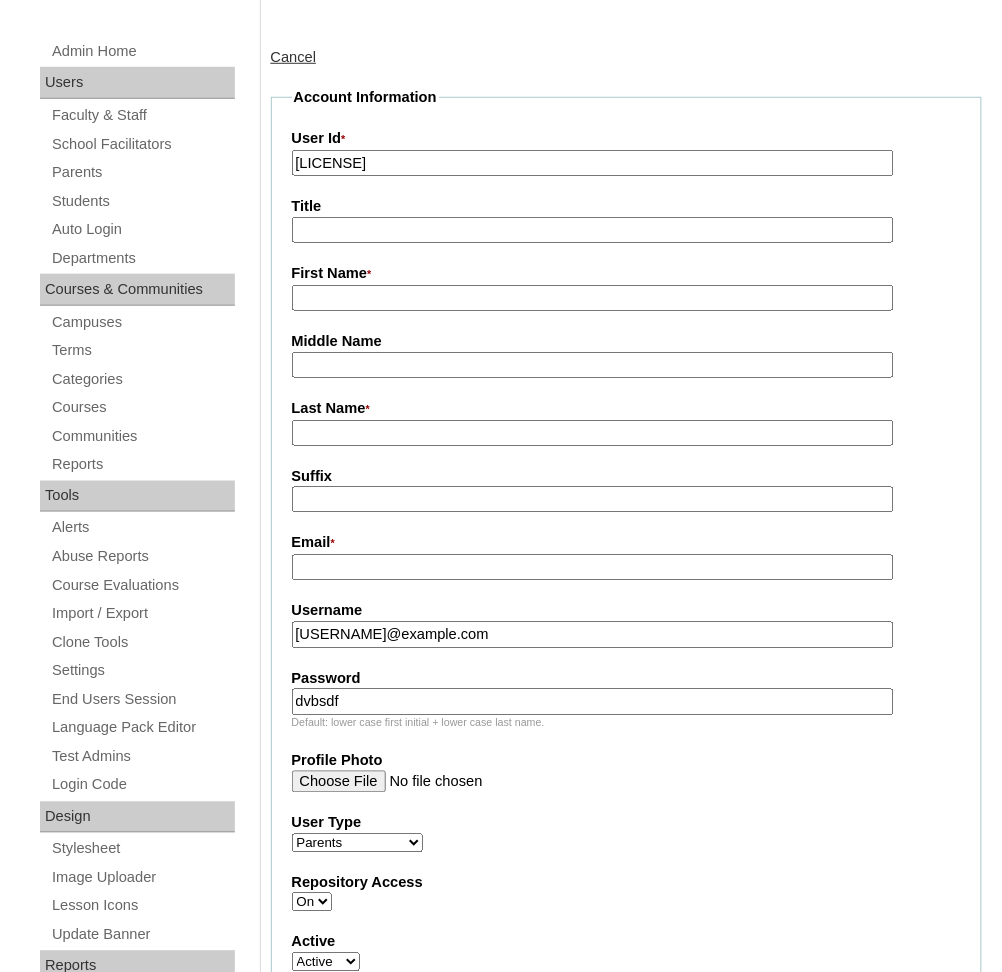 type on "dvbsdf" 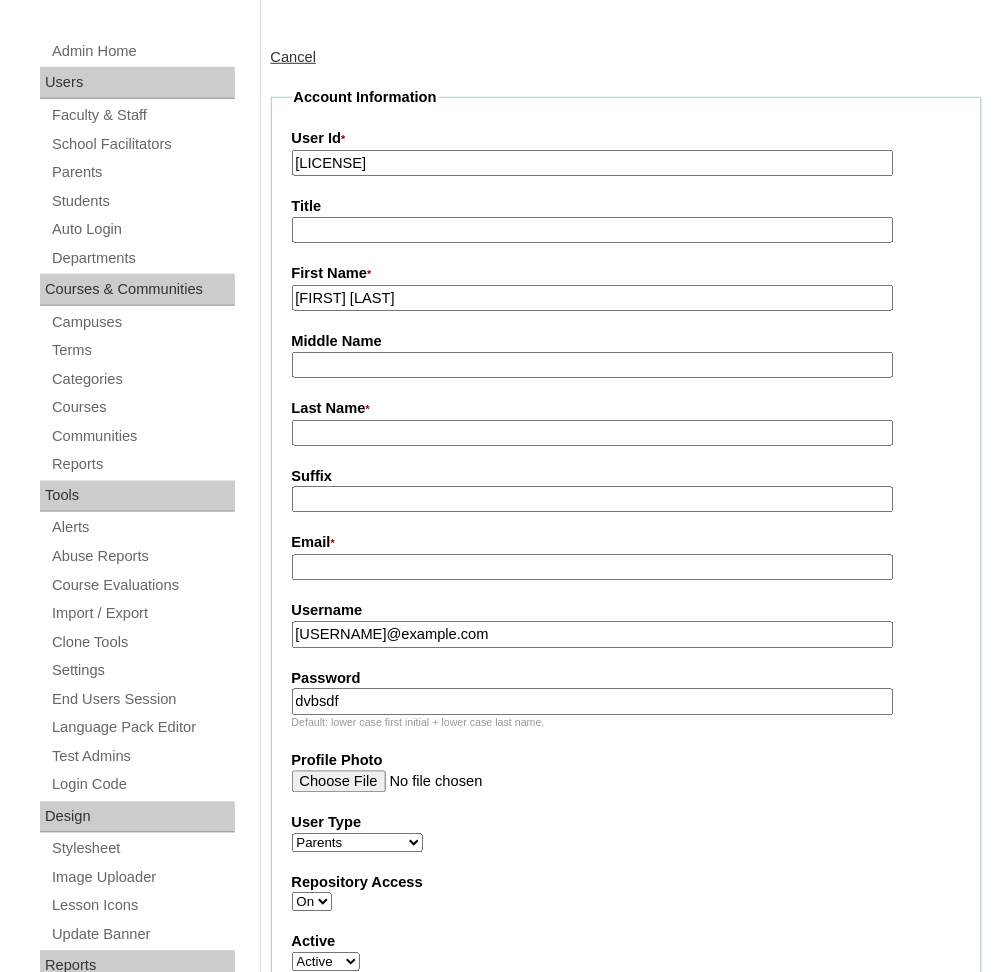 click on "Eunice Demetilla" at bounding box center (593, 298) 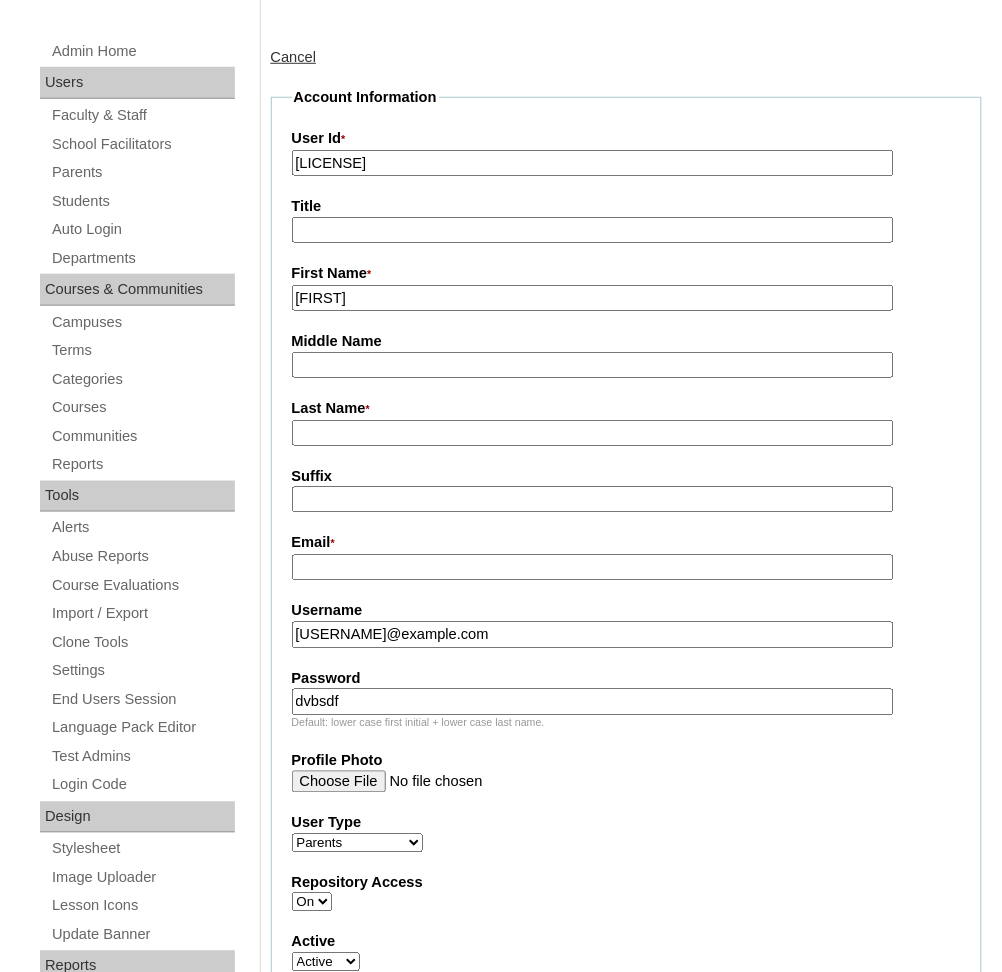 type on "Eunice" 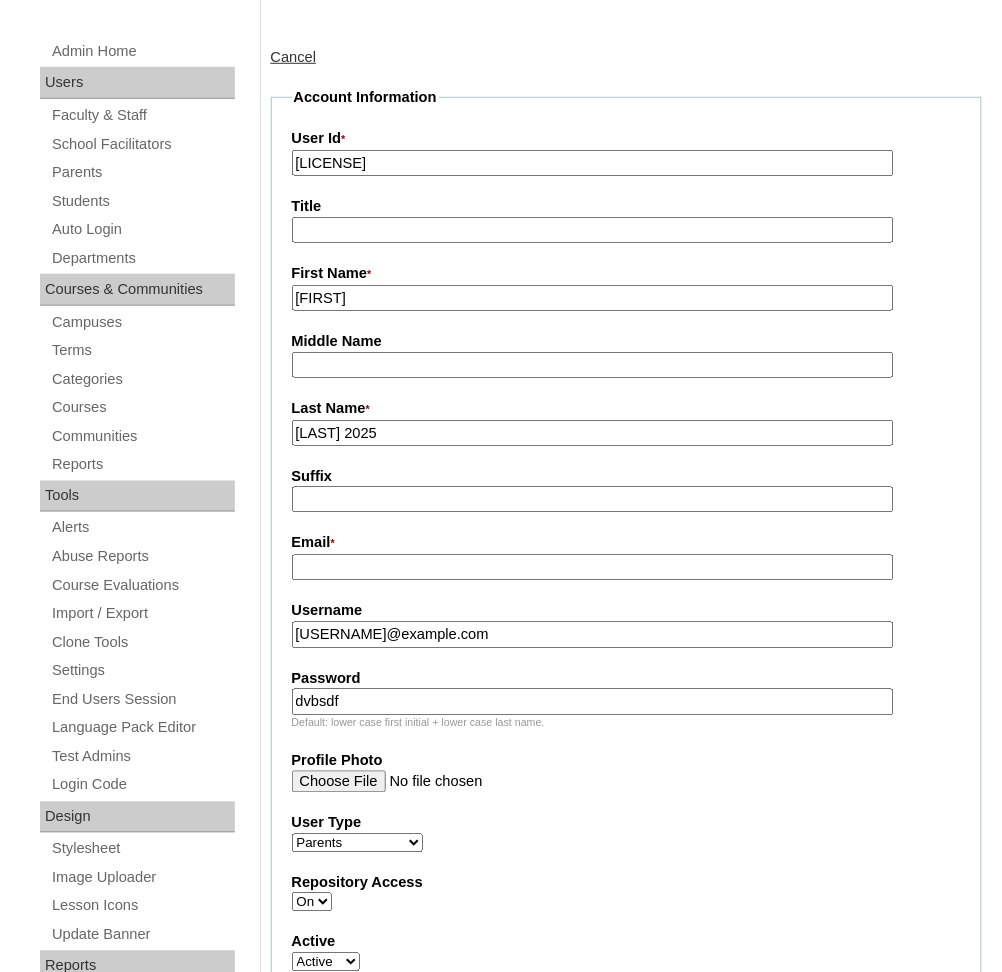 type on "Demetilla 2025" 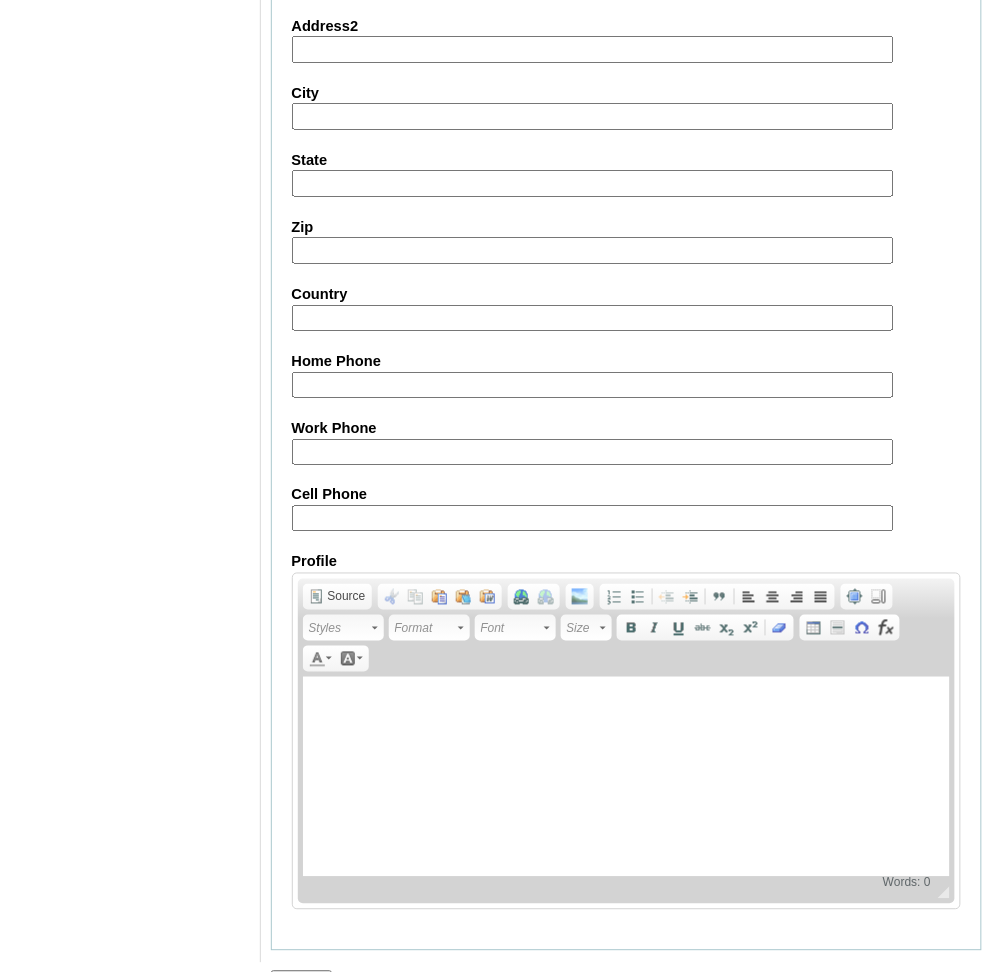 scroll, scrollTop: 1769, scrollLeft: 0, axis: vertical 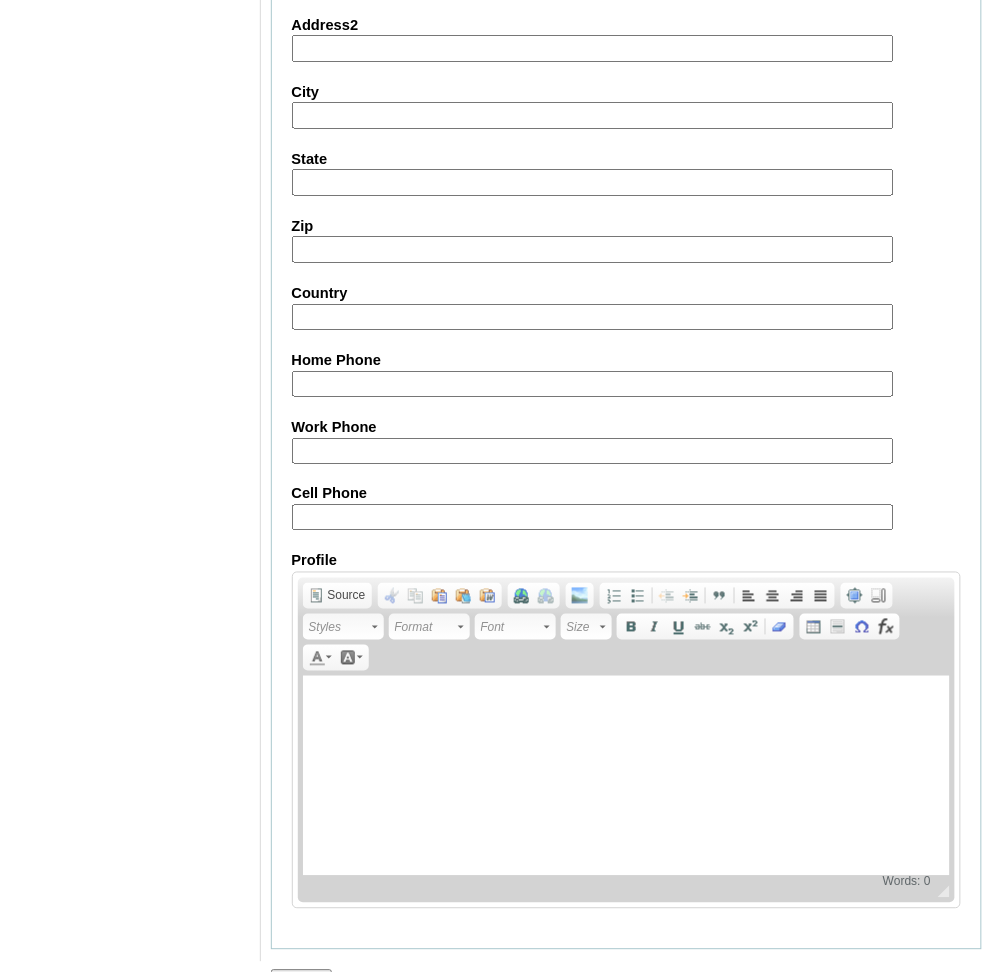 type on "eunicedemetilla89@yahoo.com" 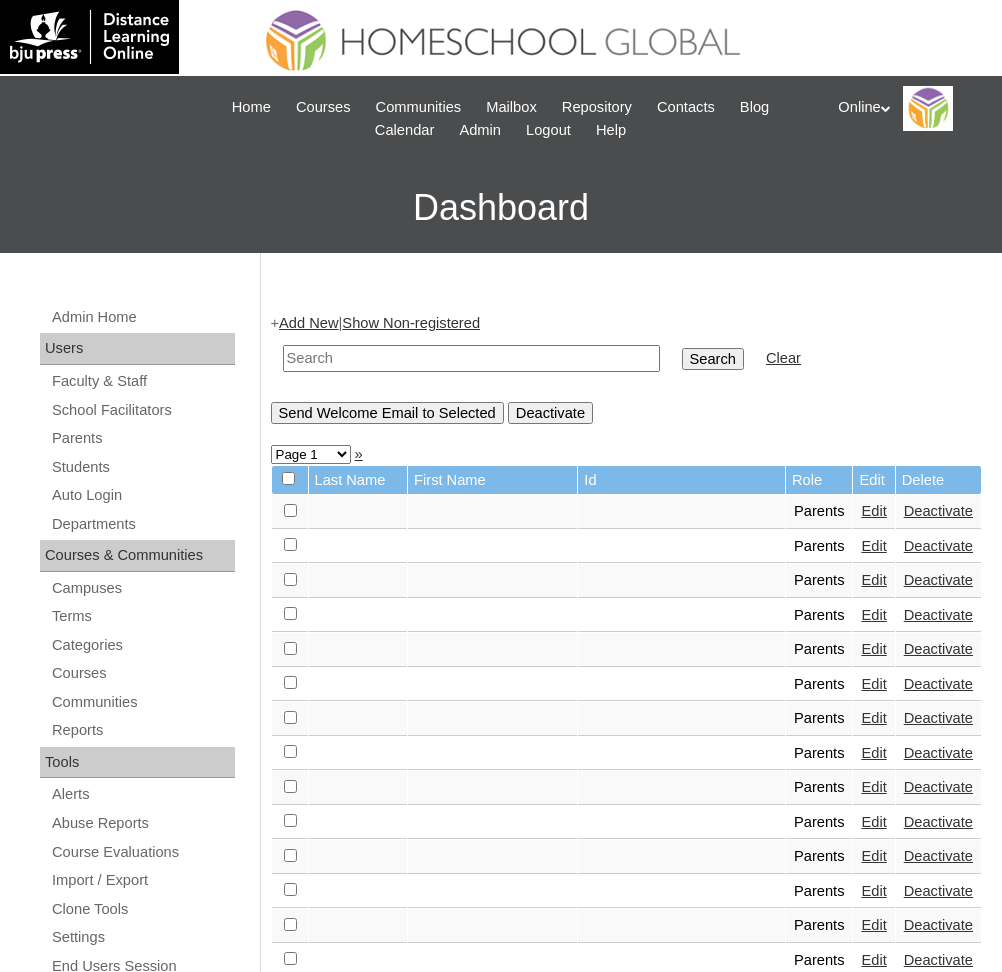 scroll, scrollTop: 0, scrollLeft: 0, axis: both 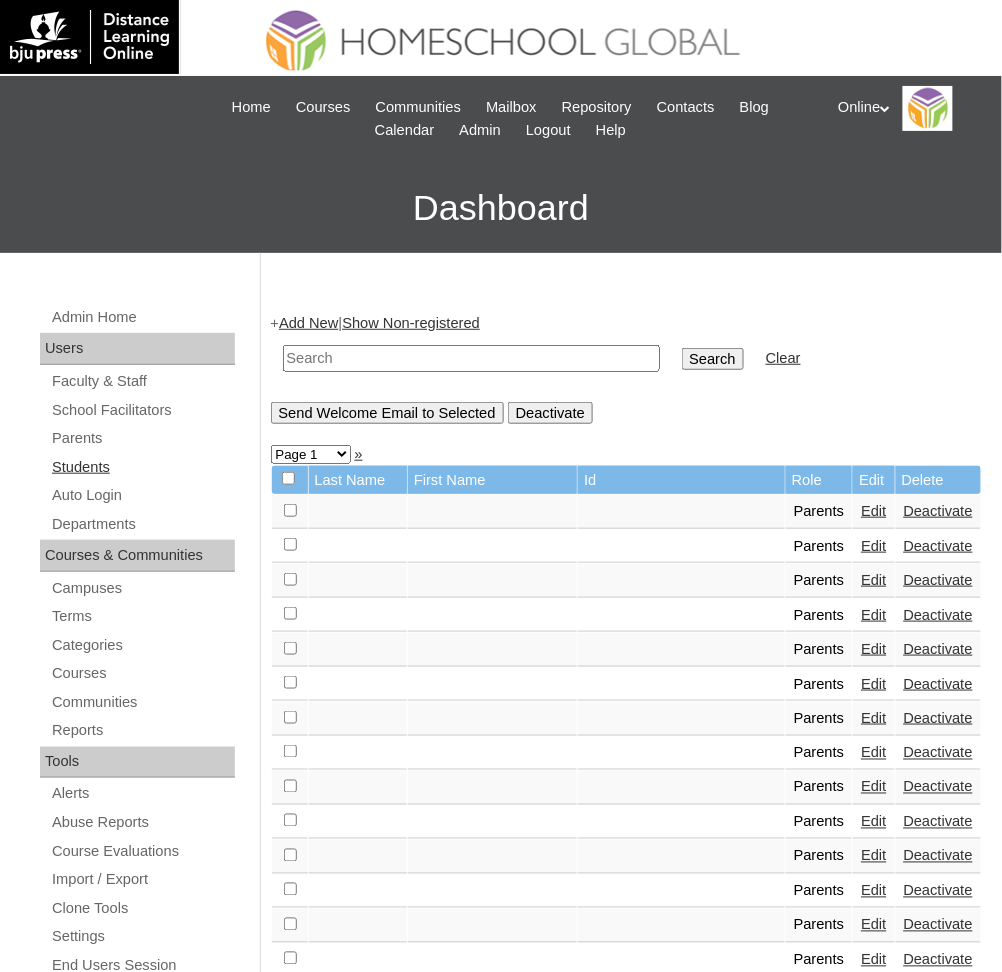 click on "Students" at bounding box center (142, 467) 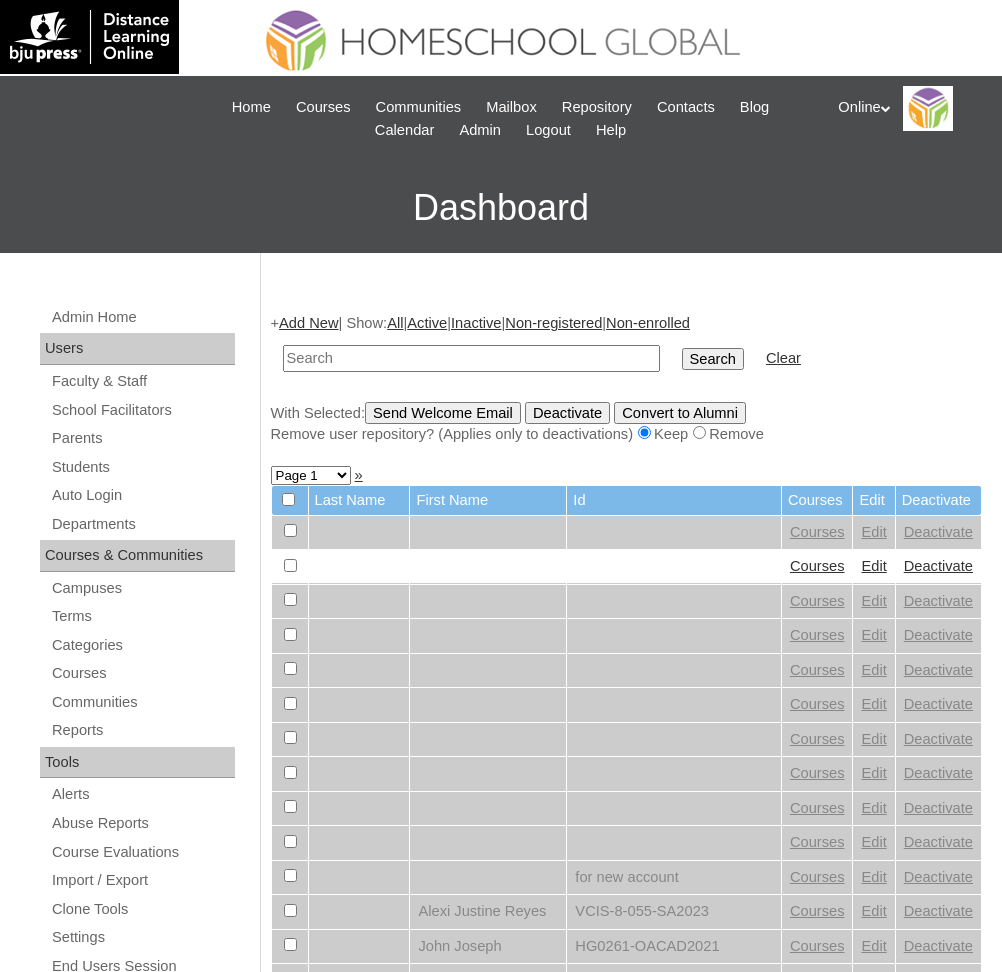 scroll, scrollTop: 0, scrollLeft: 0, axis: both 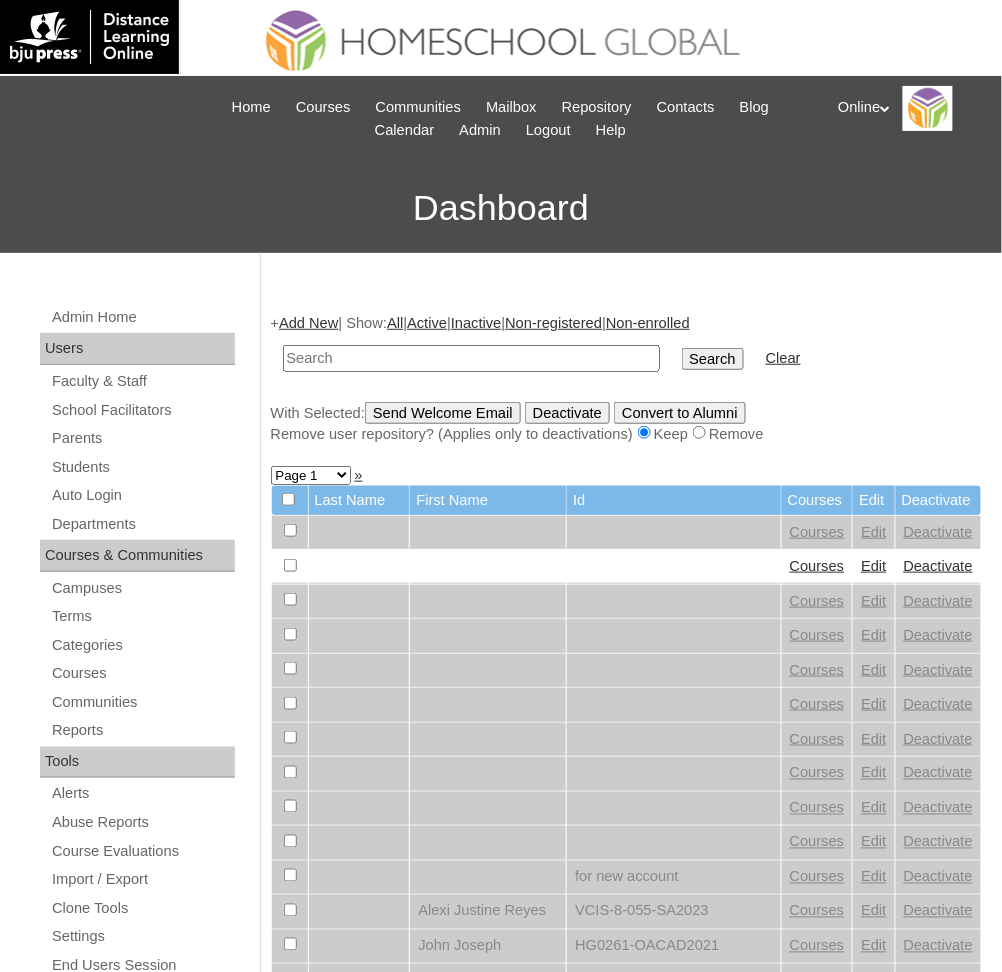 click on "Add New" at bounding box center (308, 323) 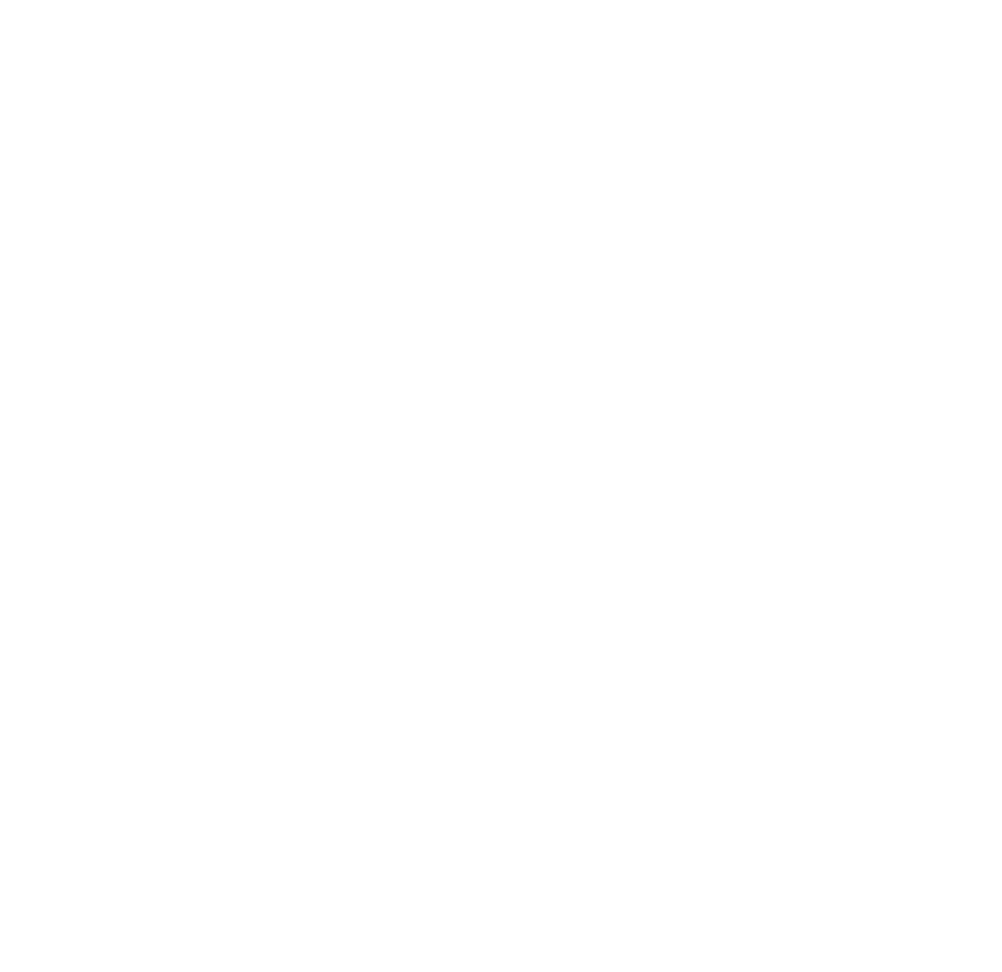 scroll, scrollTop: 0, scrollLeft: 0, axis: both 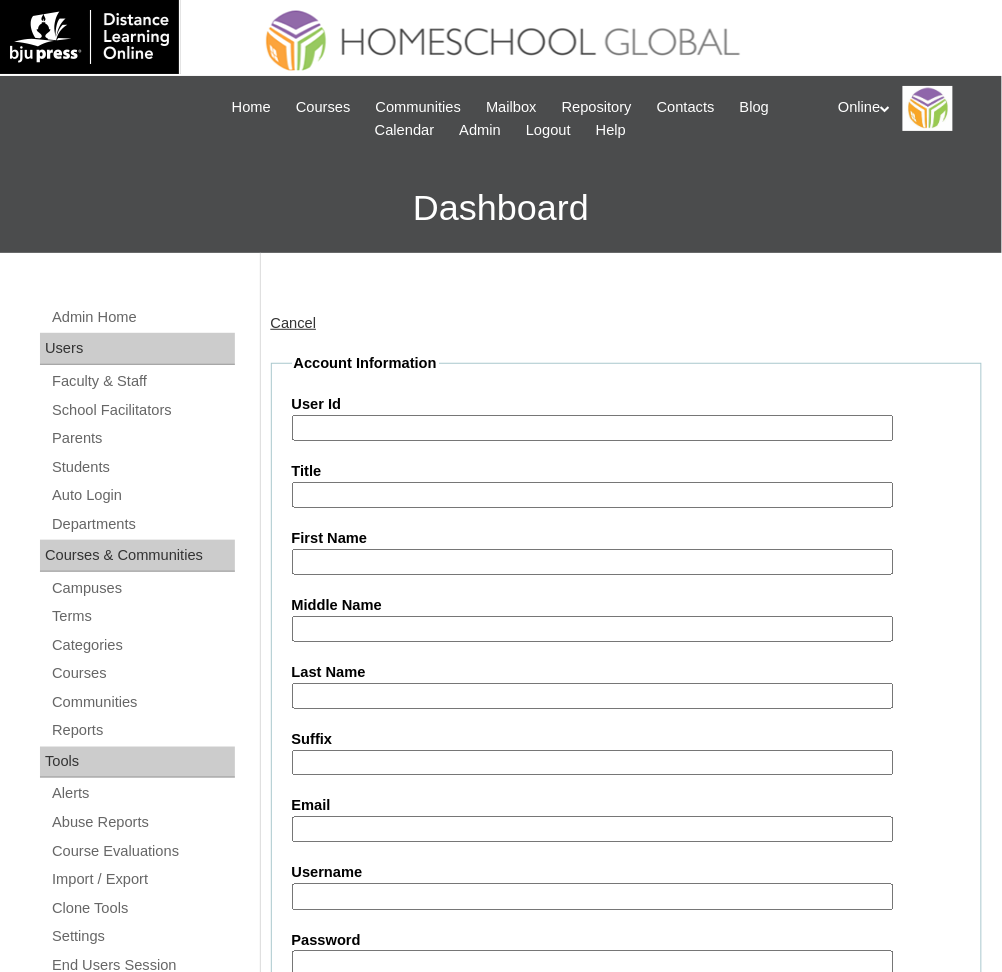 click on "Email" at bounding box center (593, 830) 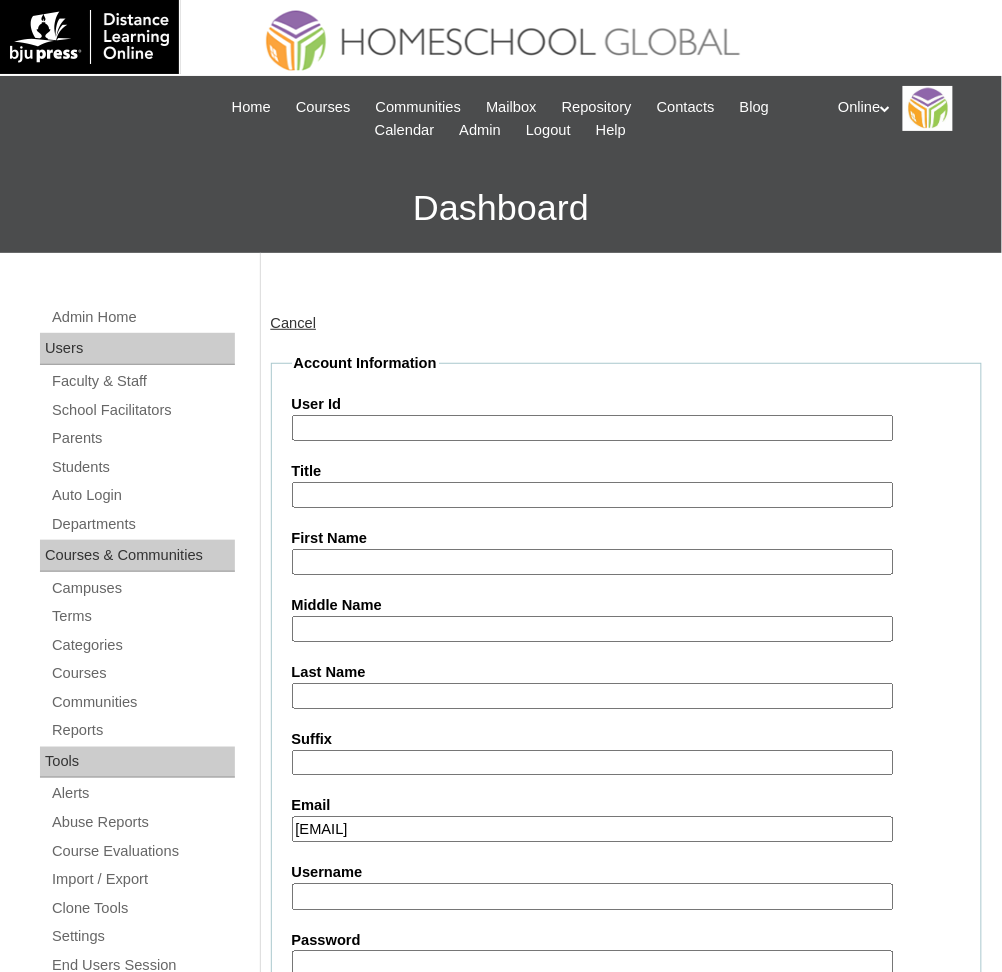 type on "eunicedemetilla89@yahoo.com" 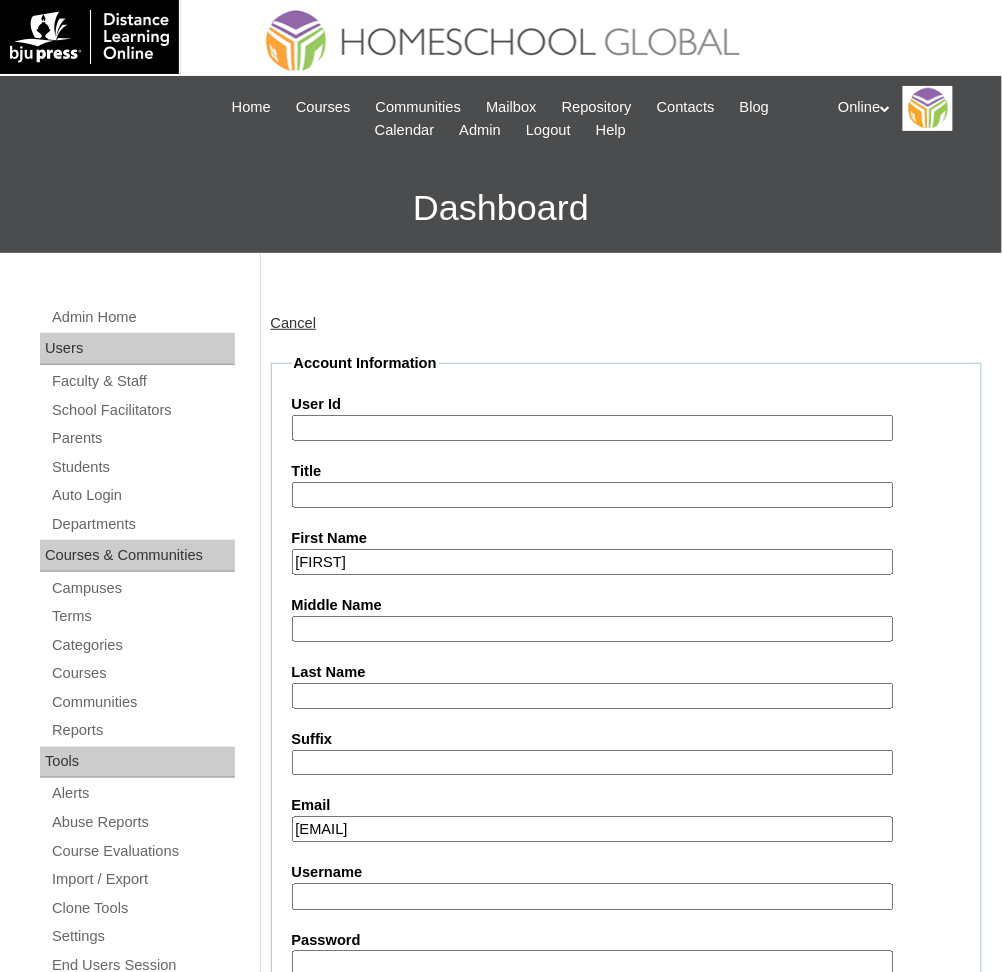type on "Tameekah" 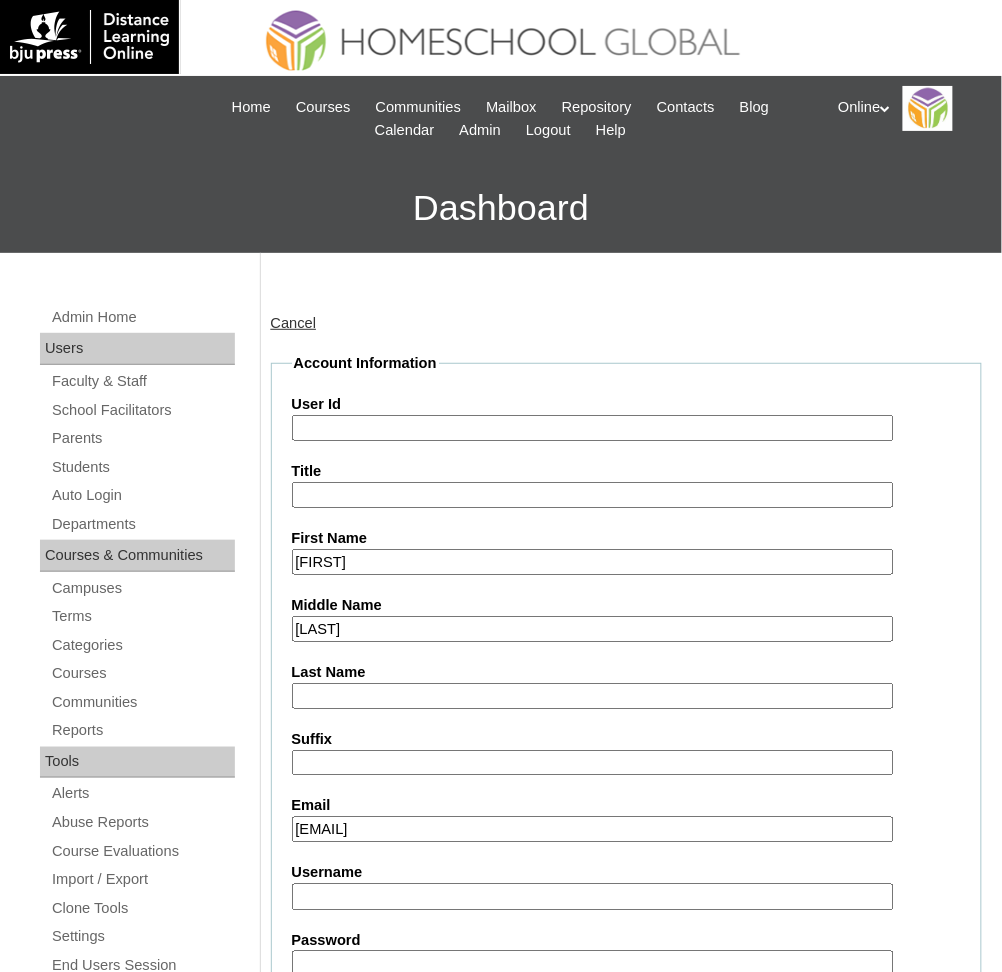 type on "Demetilla" 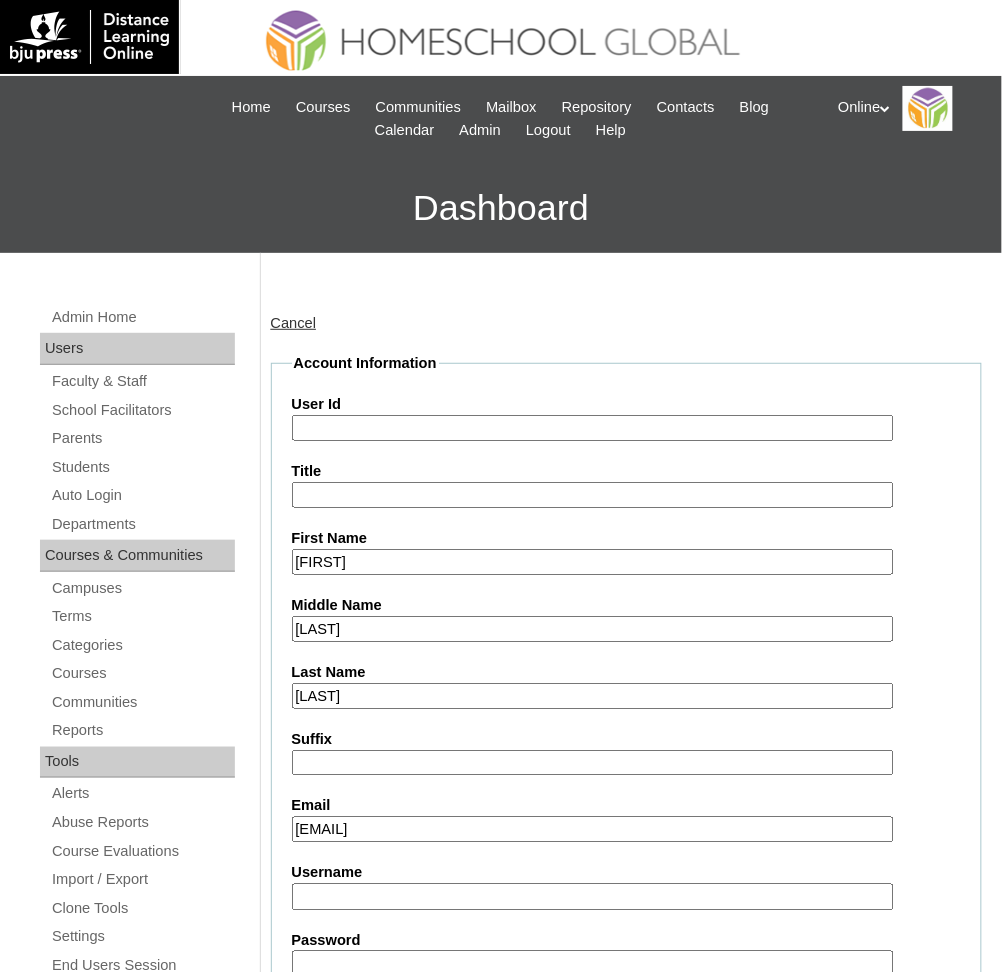 type on "Pangandaman" 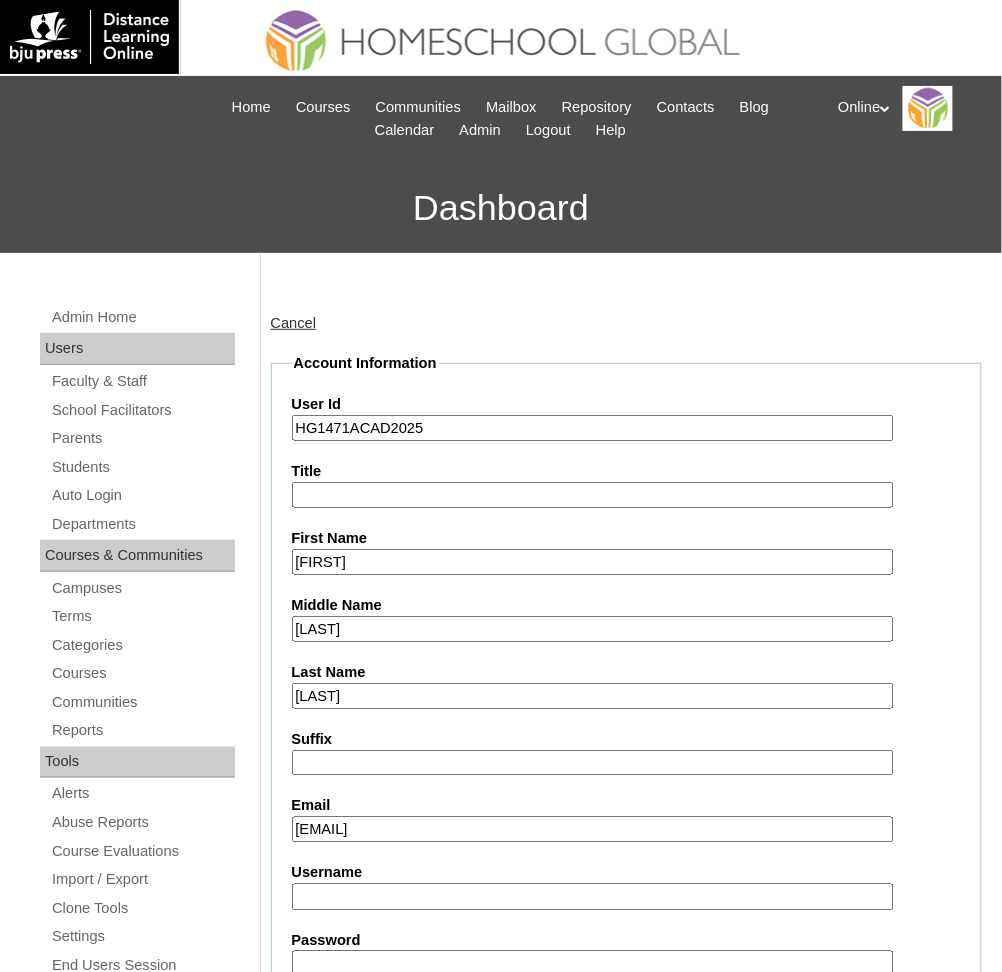 type on "HG1471ACAD2025" 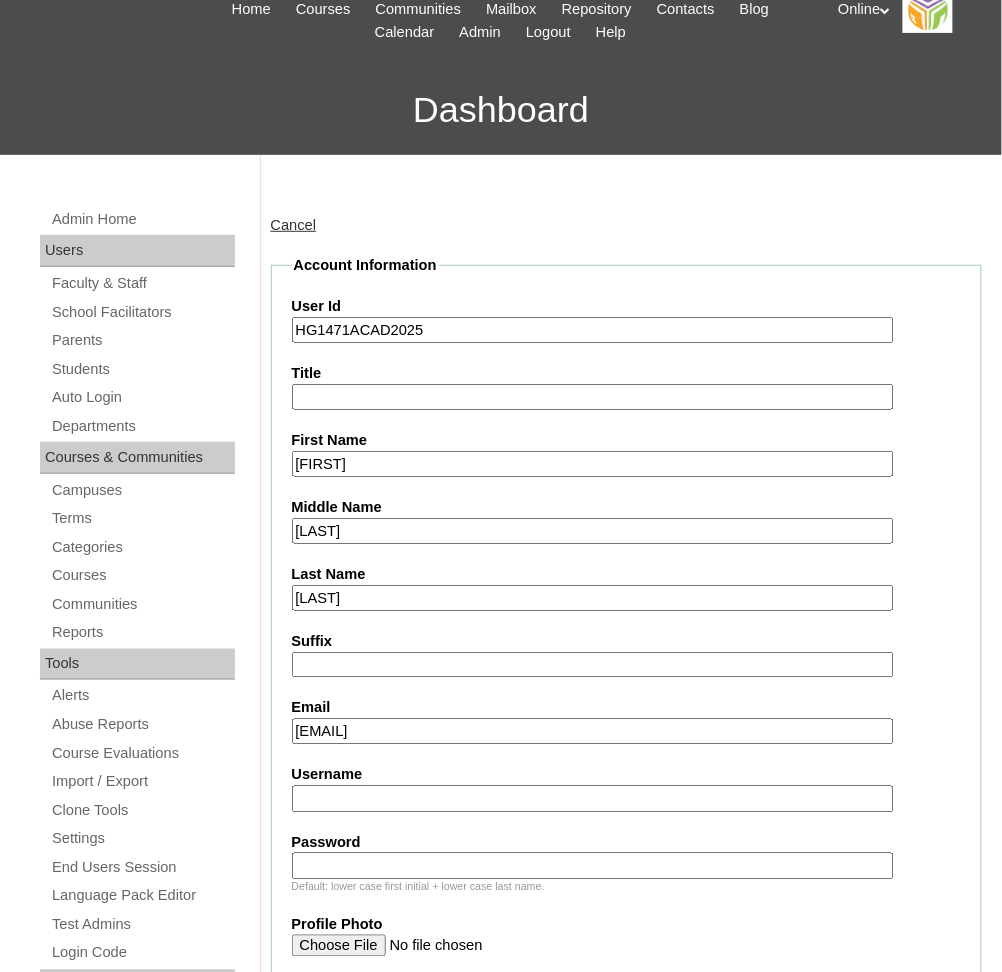 scroll, scrollTop: 533, scrollLeft: 0, axis: vertical 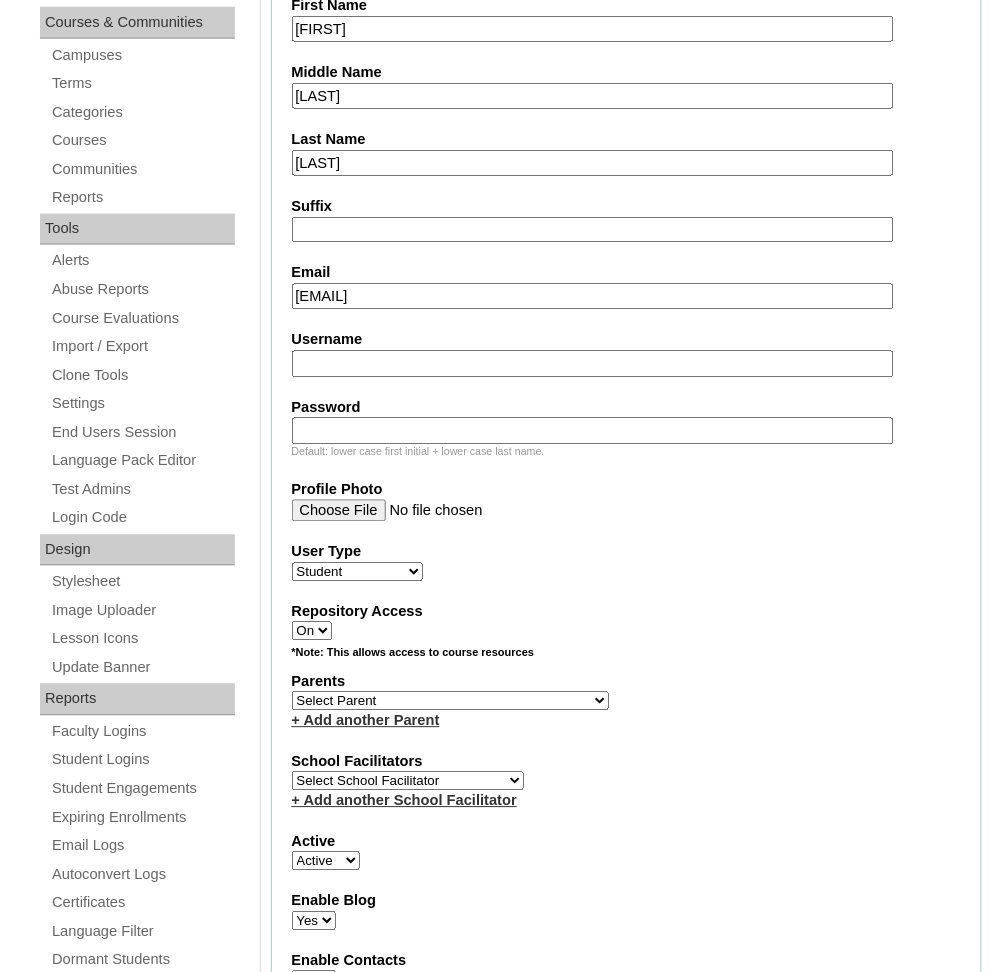 click on "Username" at bounding box center [593, 364] 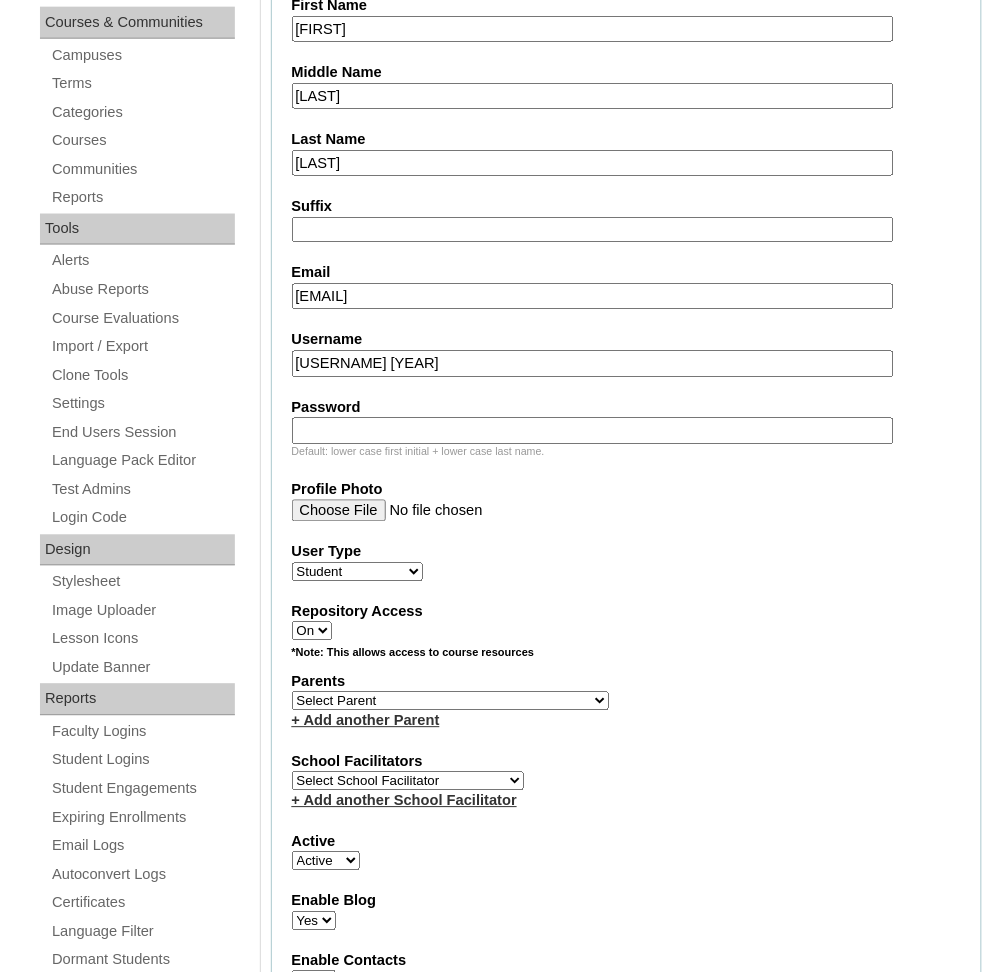 type on "tameekah.pangandaman 2025" 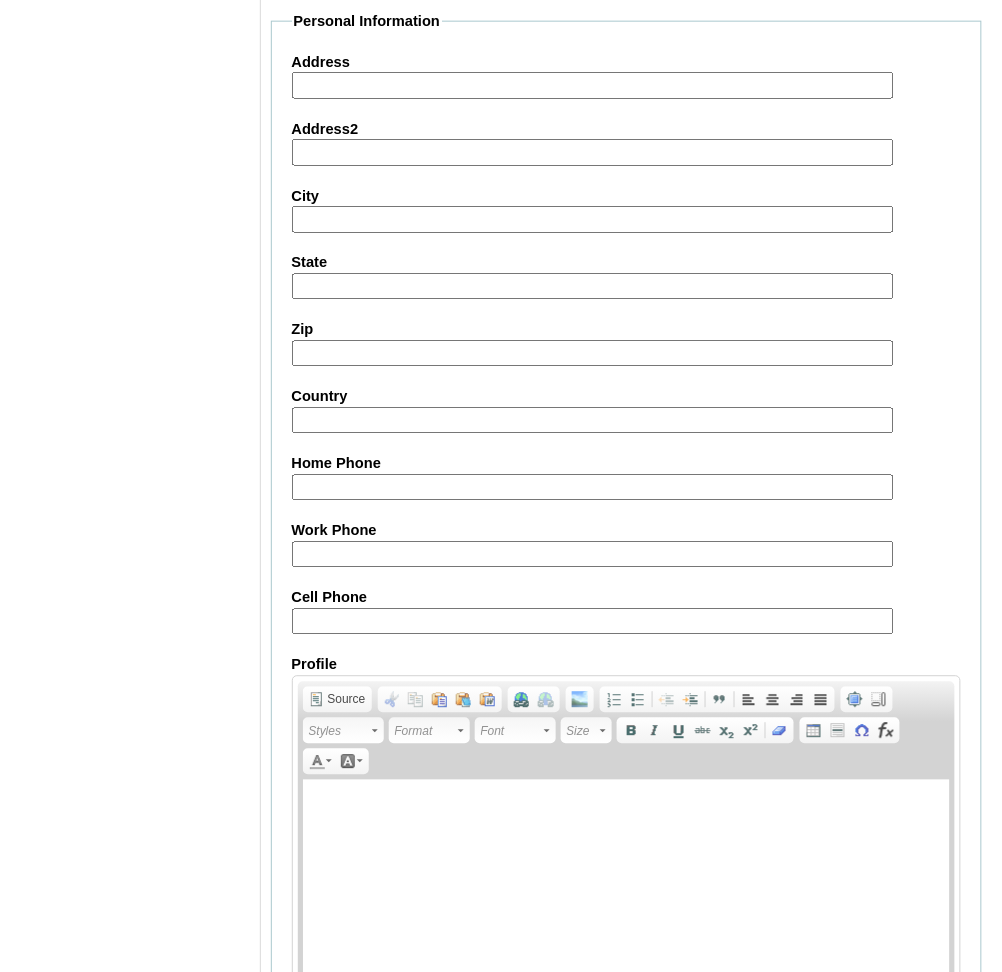 scroll, scrollTop: 2101, scrollLeft: 0, axis: vertical 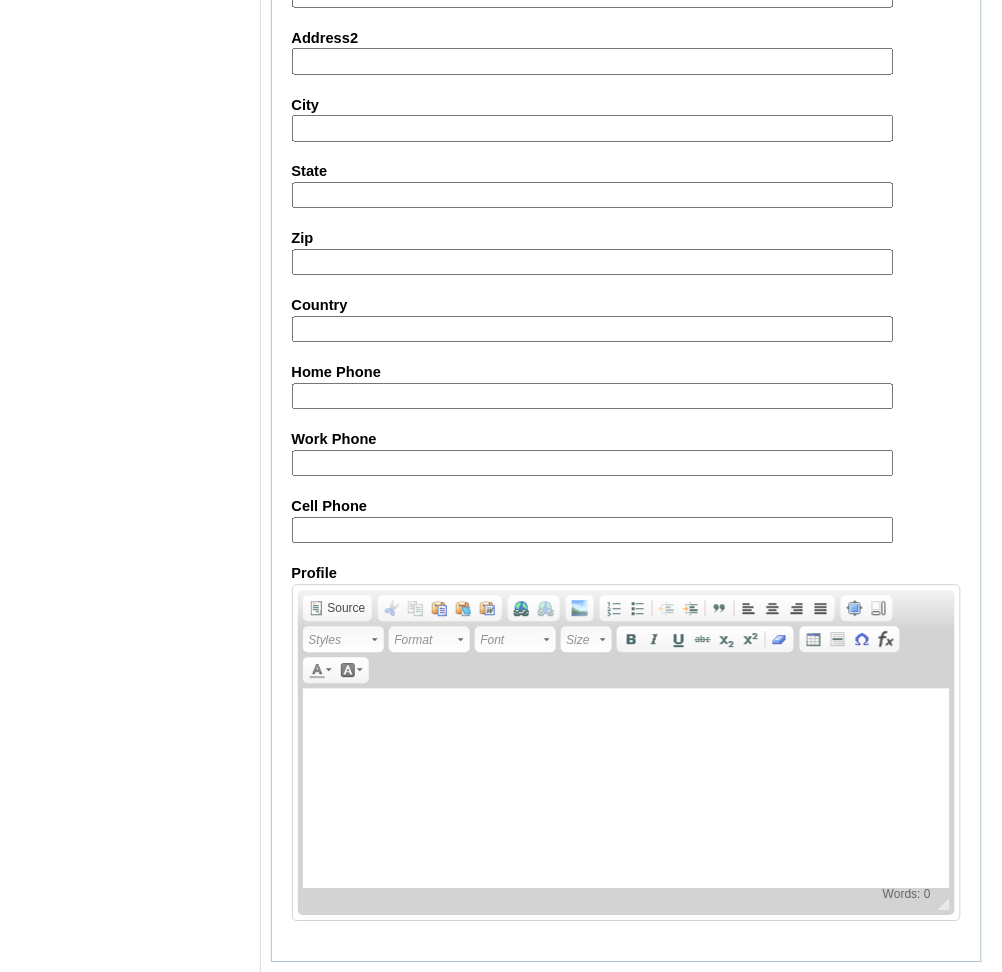 type on "rthwei" 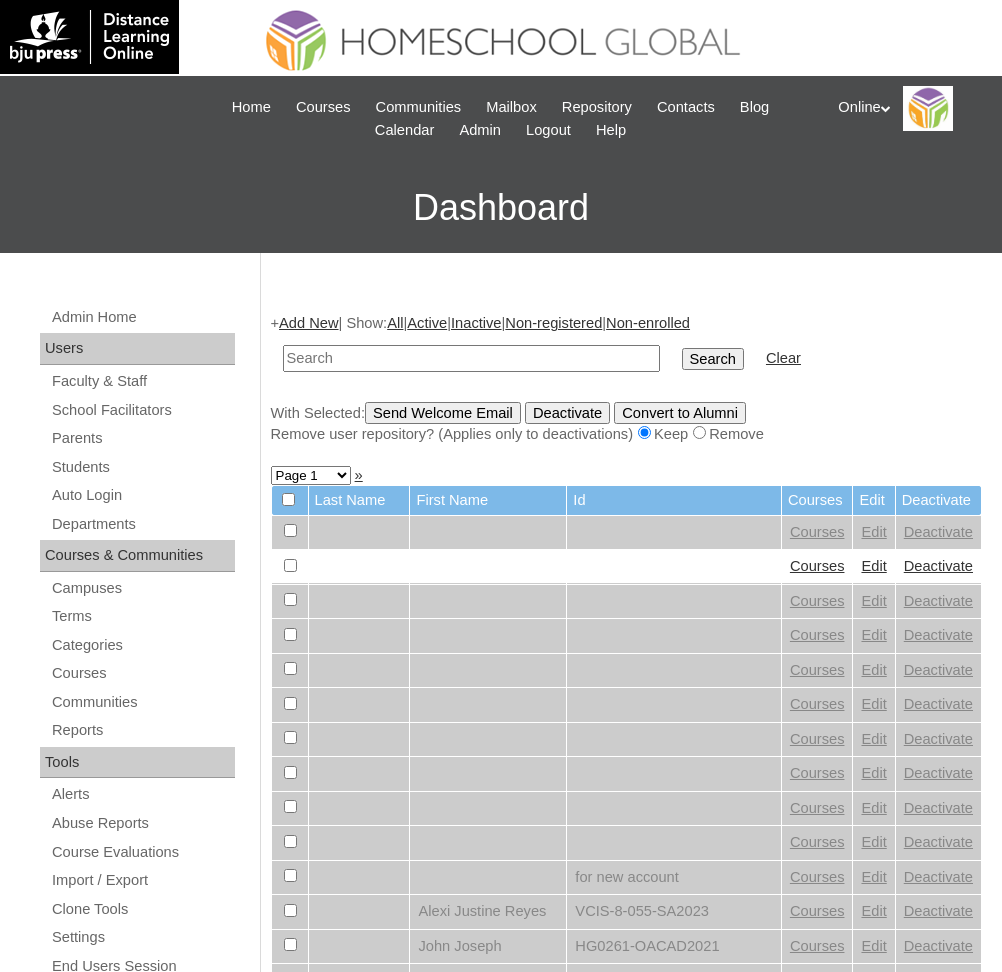 scroll, scrollTop: 0, scrollLeft: 0, axis: both 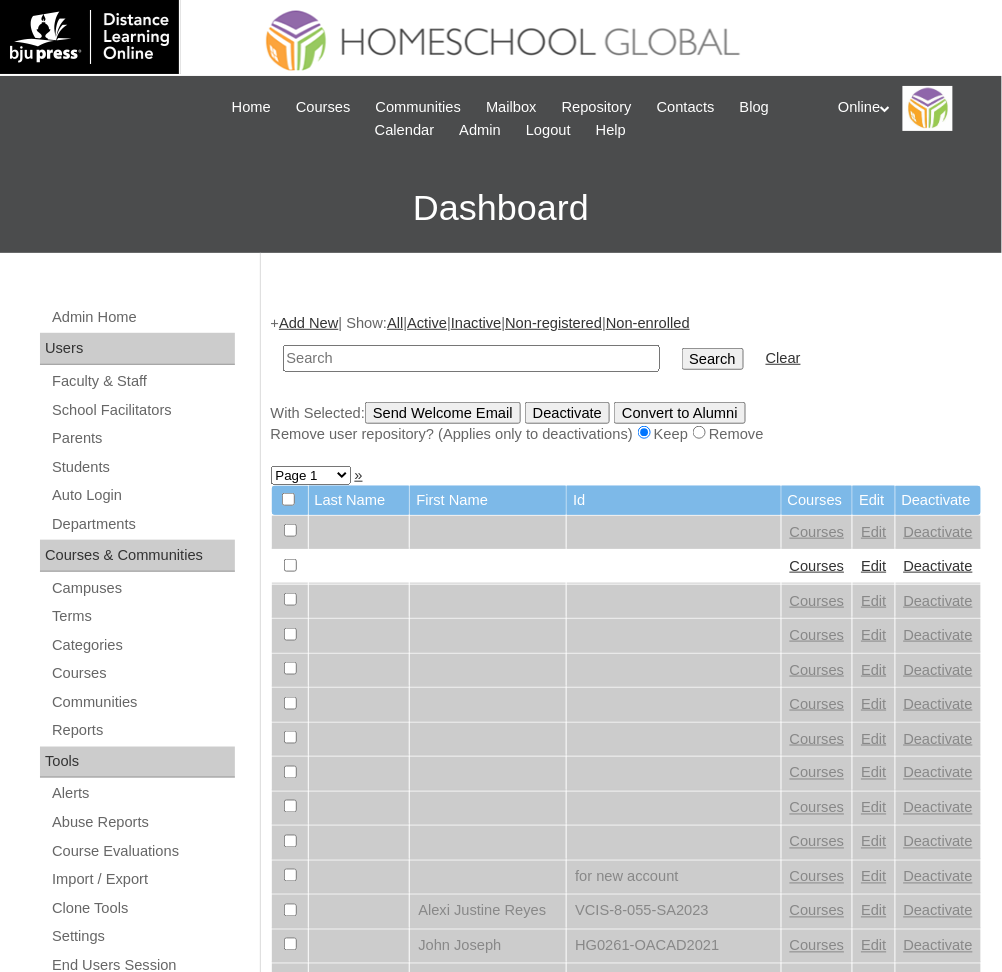 click at bounding box center (471, 358) 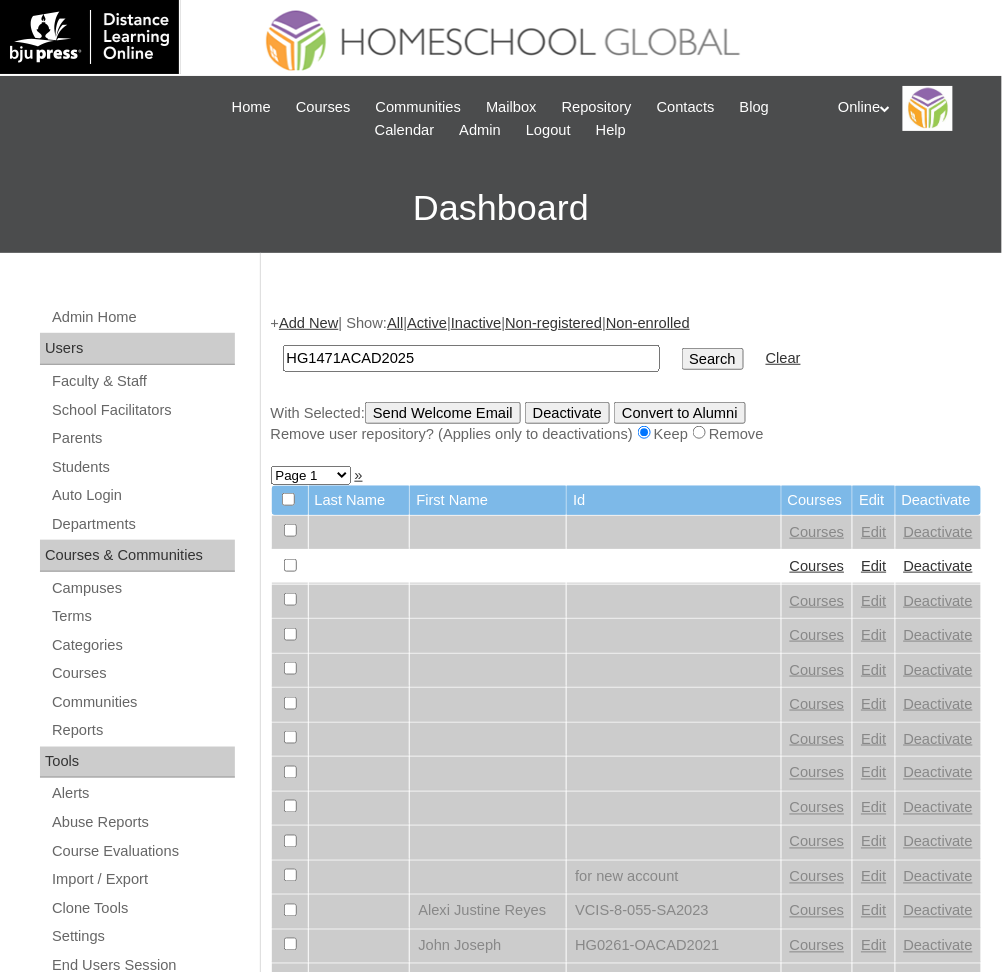 type on "HG1471ACAD2025" 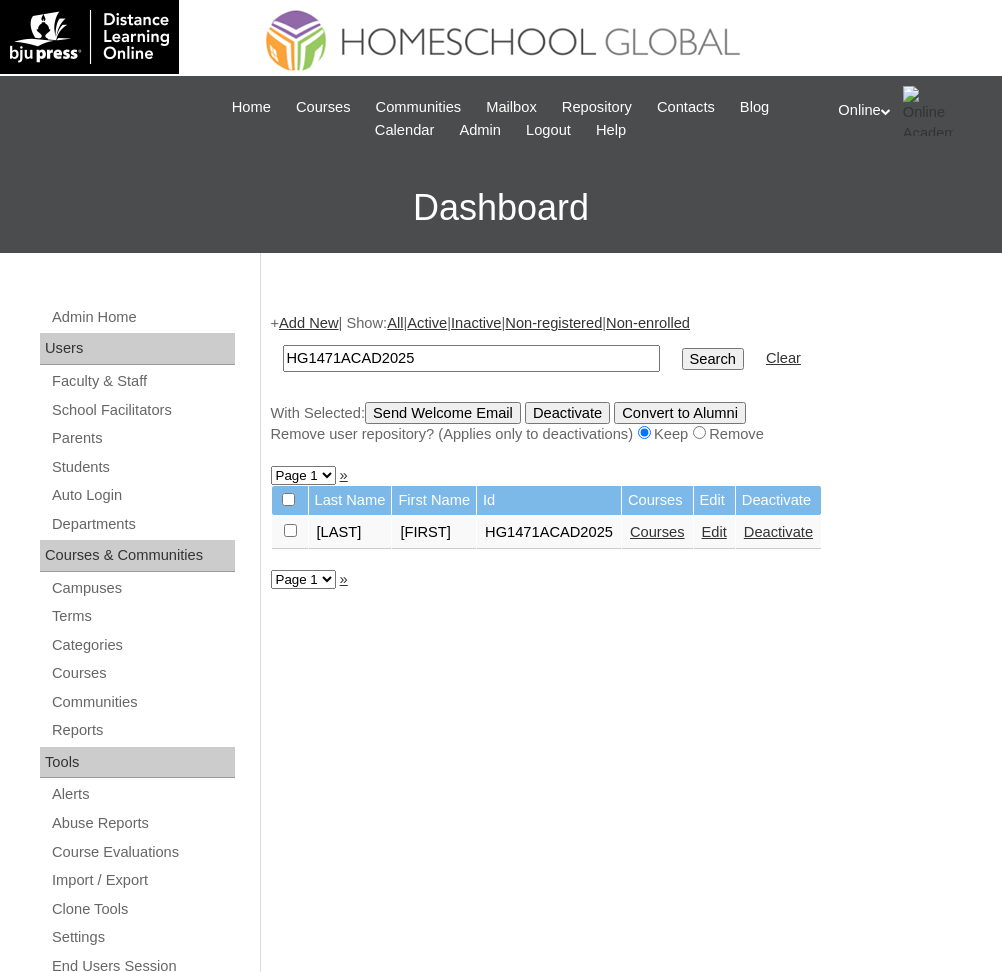 scroll, scrollTop: 0, scrollLeft: 0, axis: both 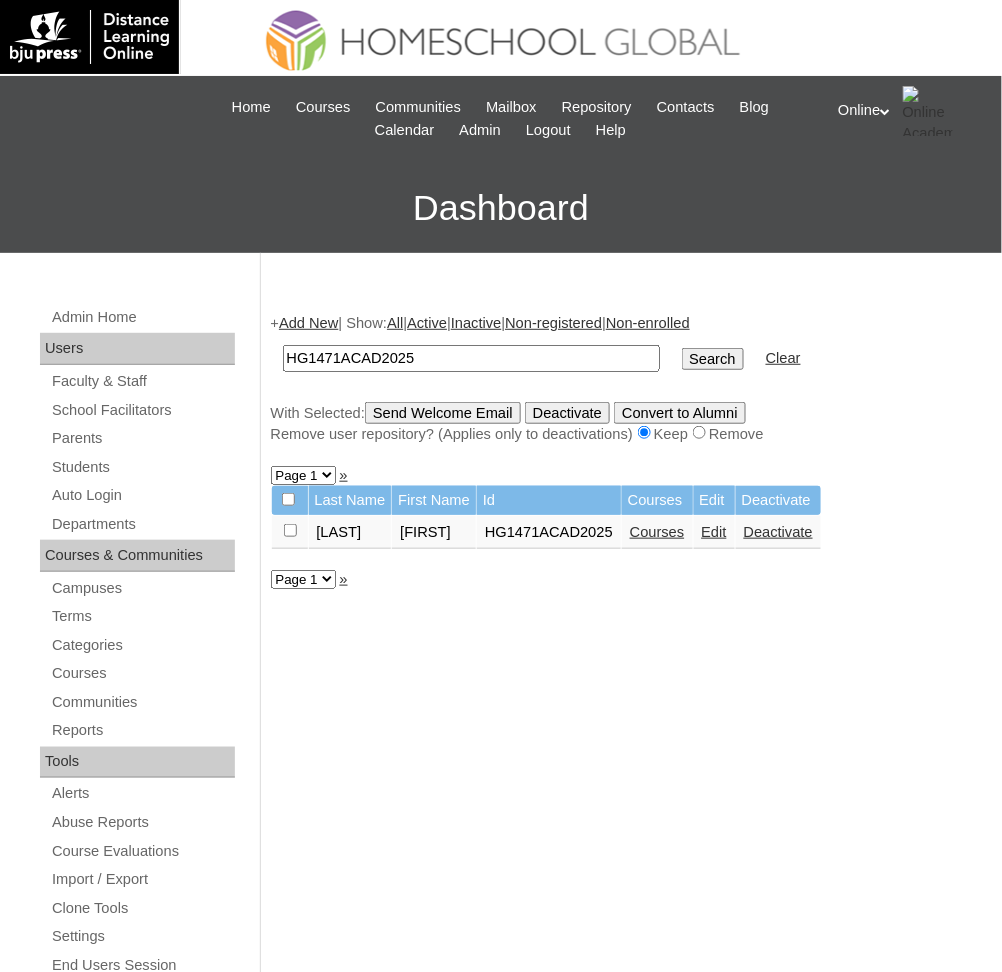 click on "Courses" at bounding box center [657, 532] 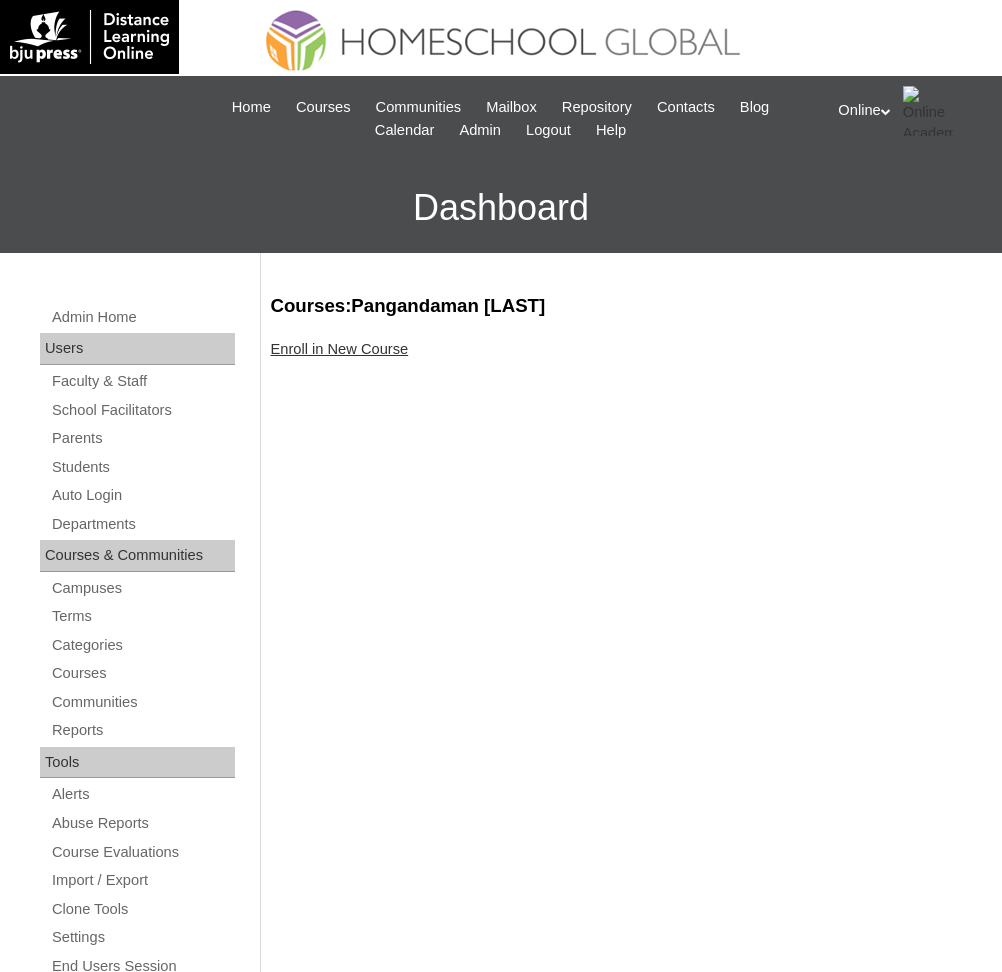 scroll, scrollTop: 0, scrollLeft: 0, axis: both 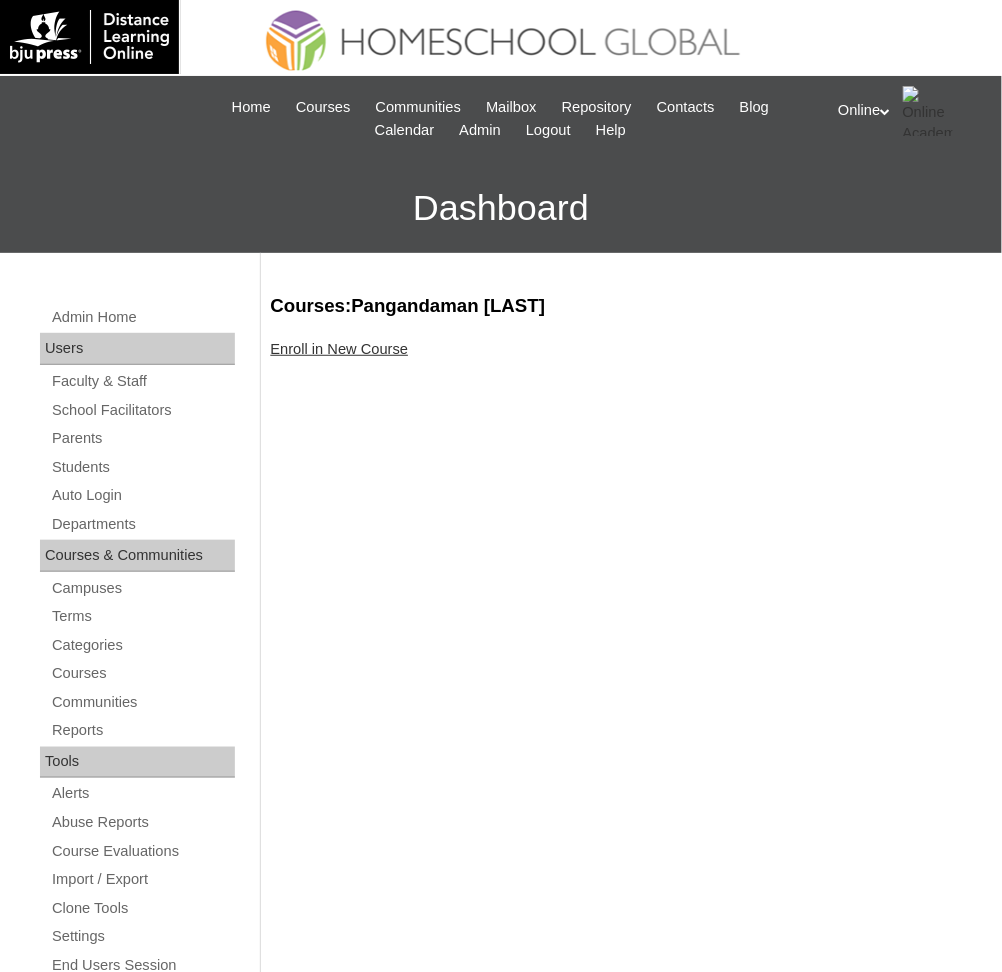 click on "Enroll in New Course" at bounding box center [340, 349] 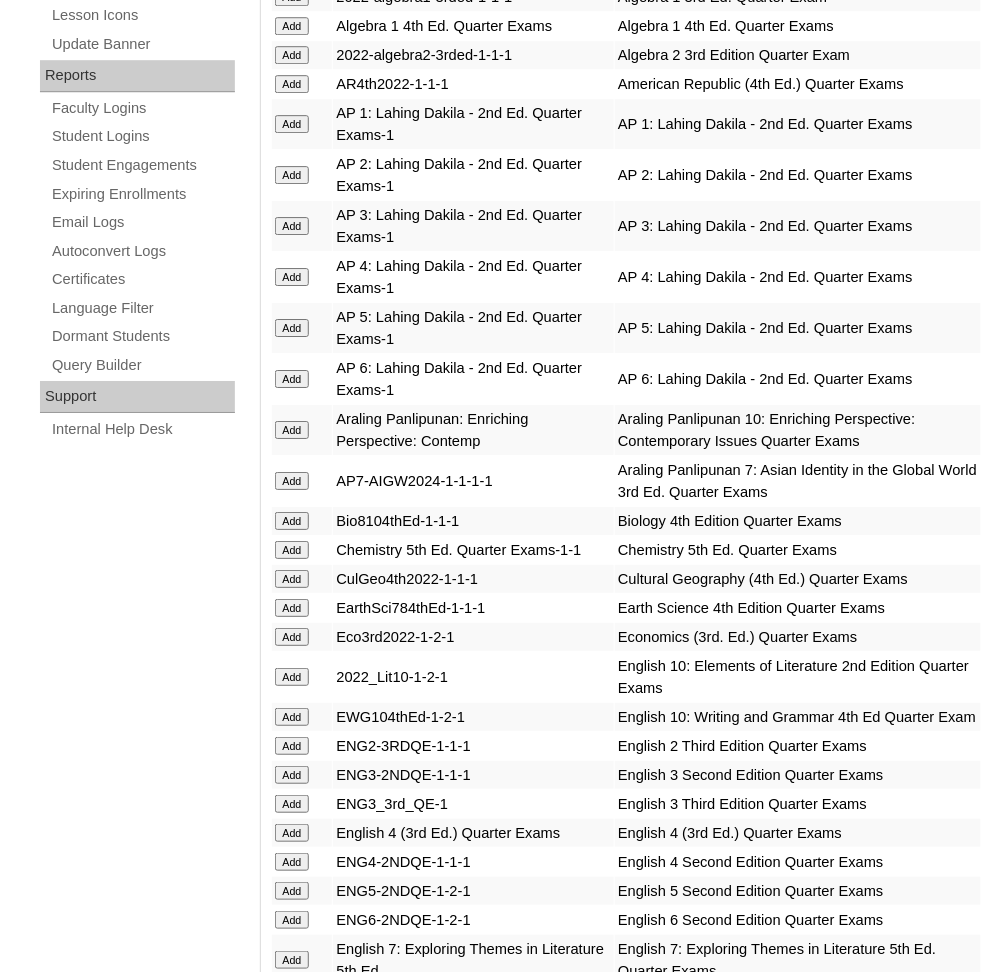 scroll, scrollTop: 1160, scrollLeft: 0, axis: vertical 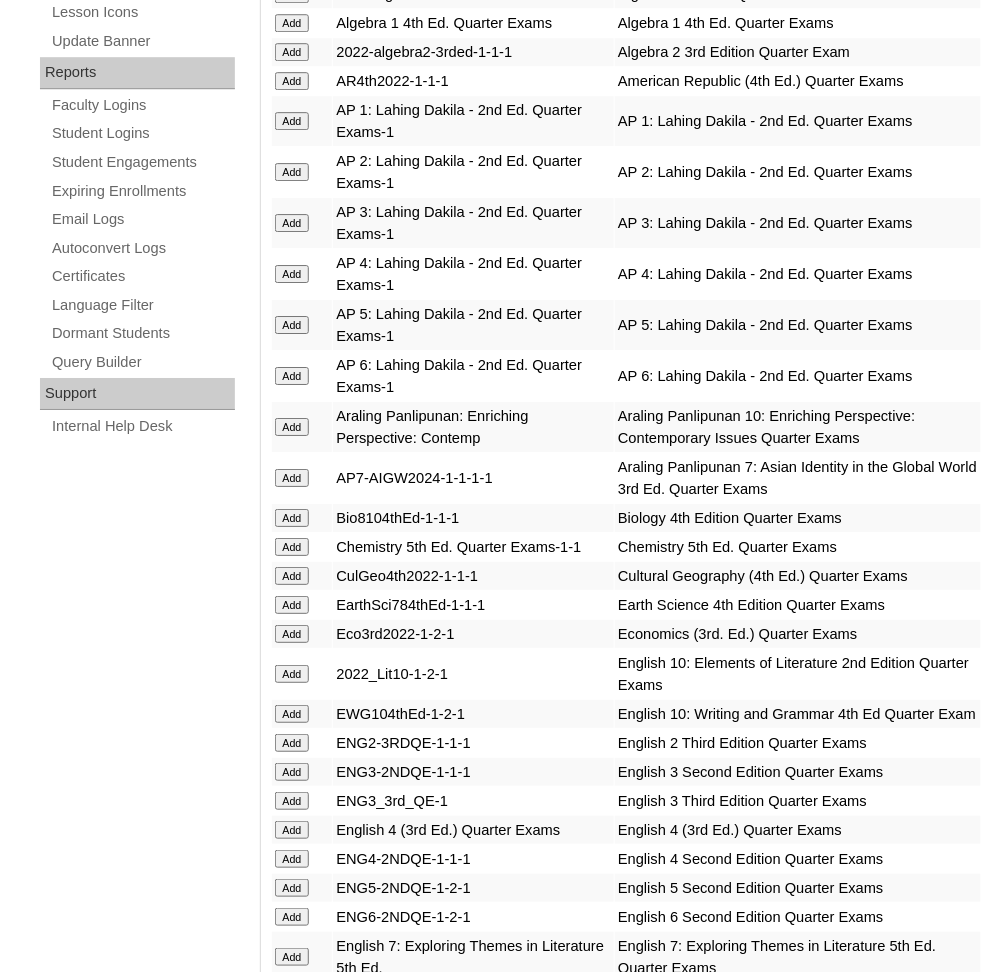 click on "Add" at bounding box center (292, -761) 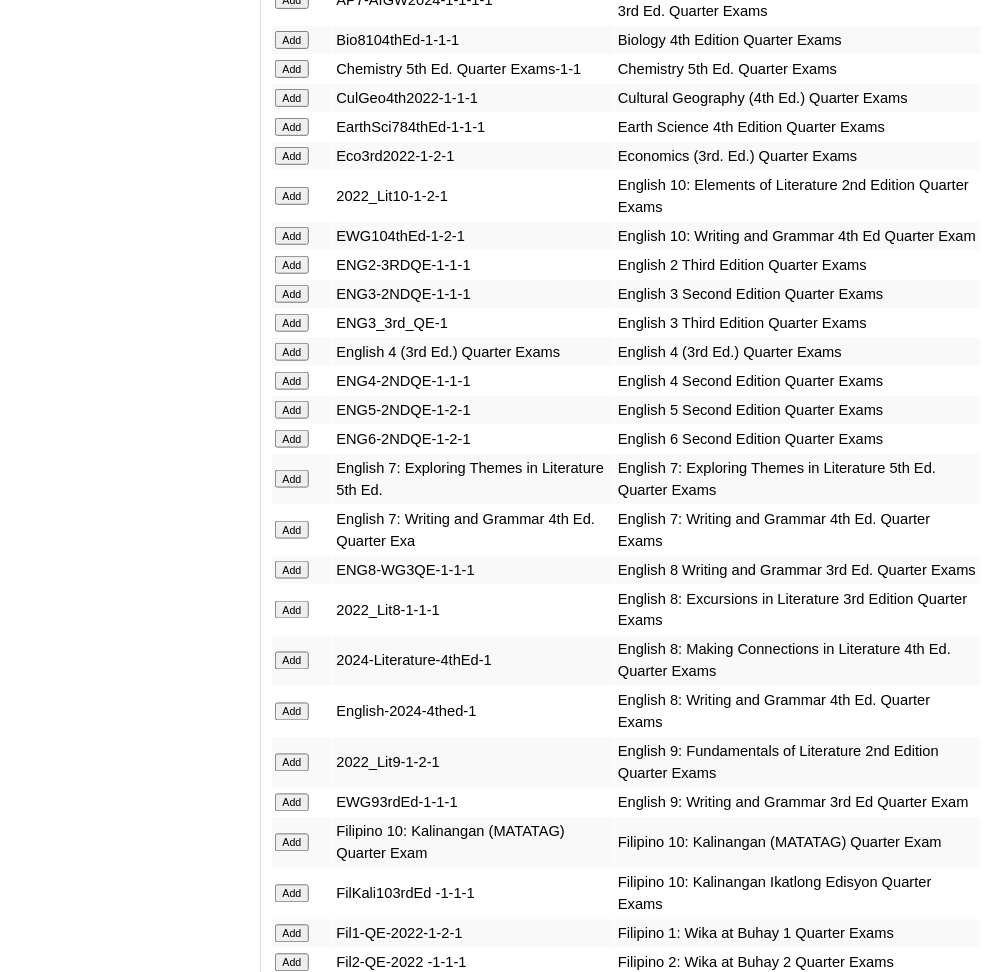 scroll, scrollTop: 1645, scrollLeft: 0, axis: vertical 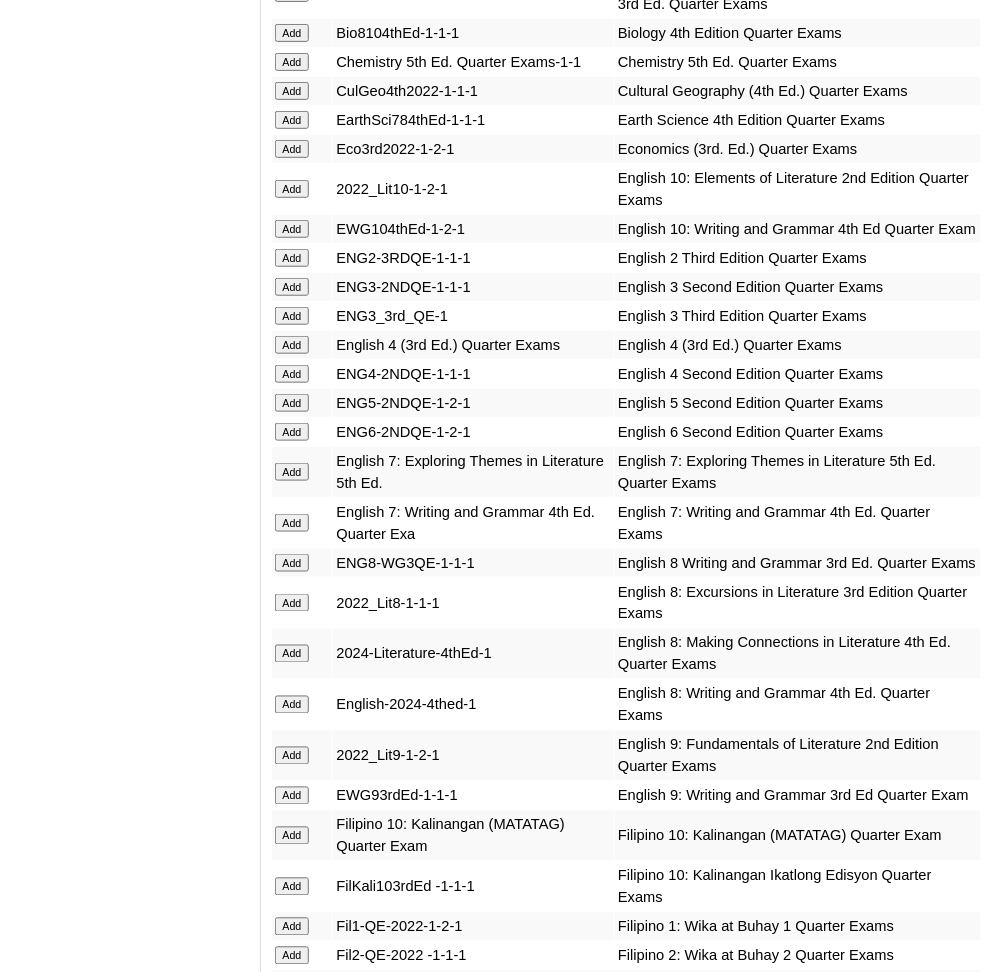 click on "Add" at bounding box center [292, -1246] 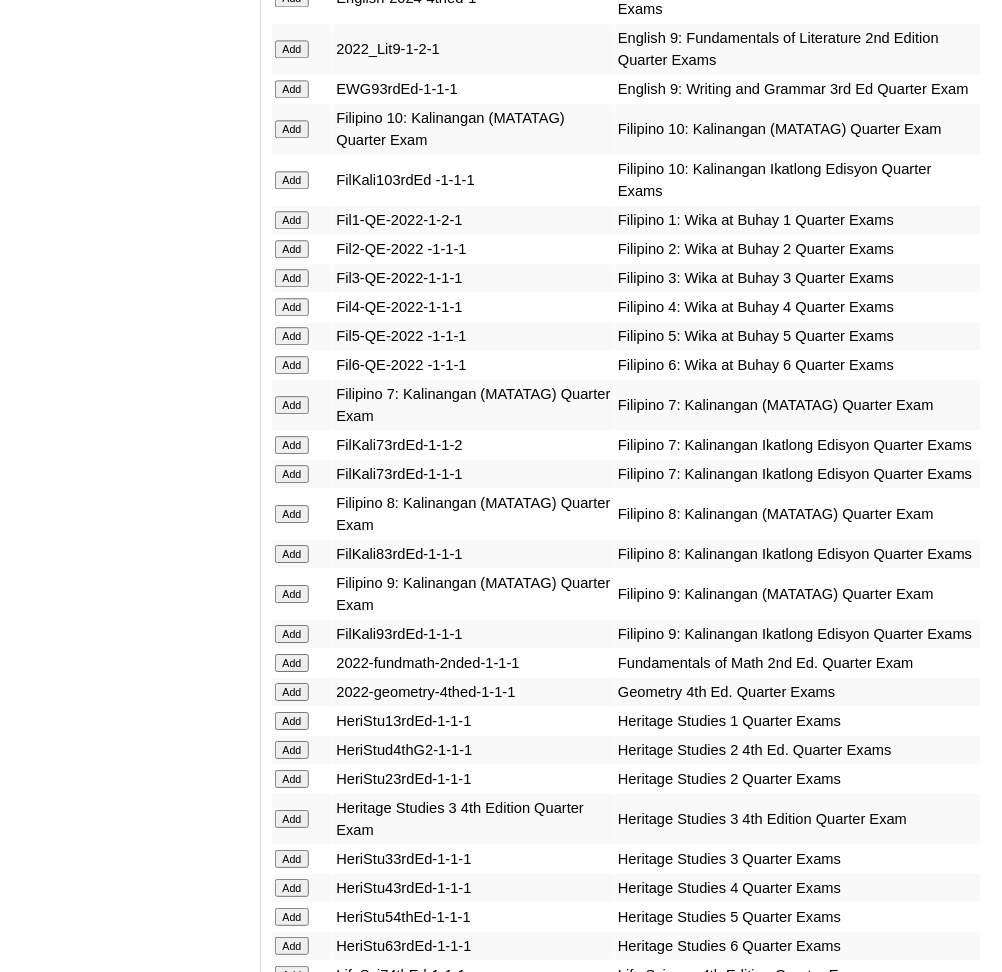 scroll, scrollTop: 2353, scrollLeft: 0, axis: vertical 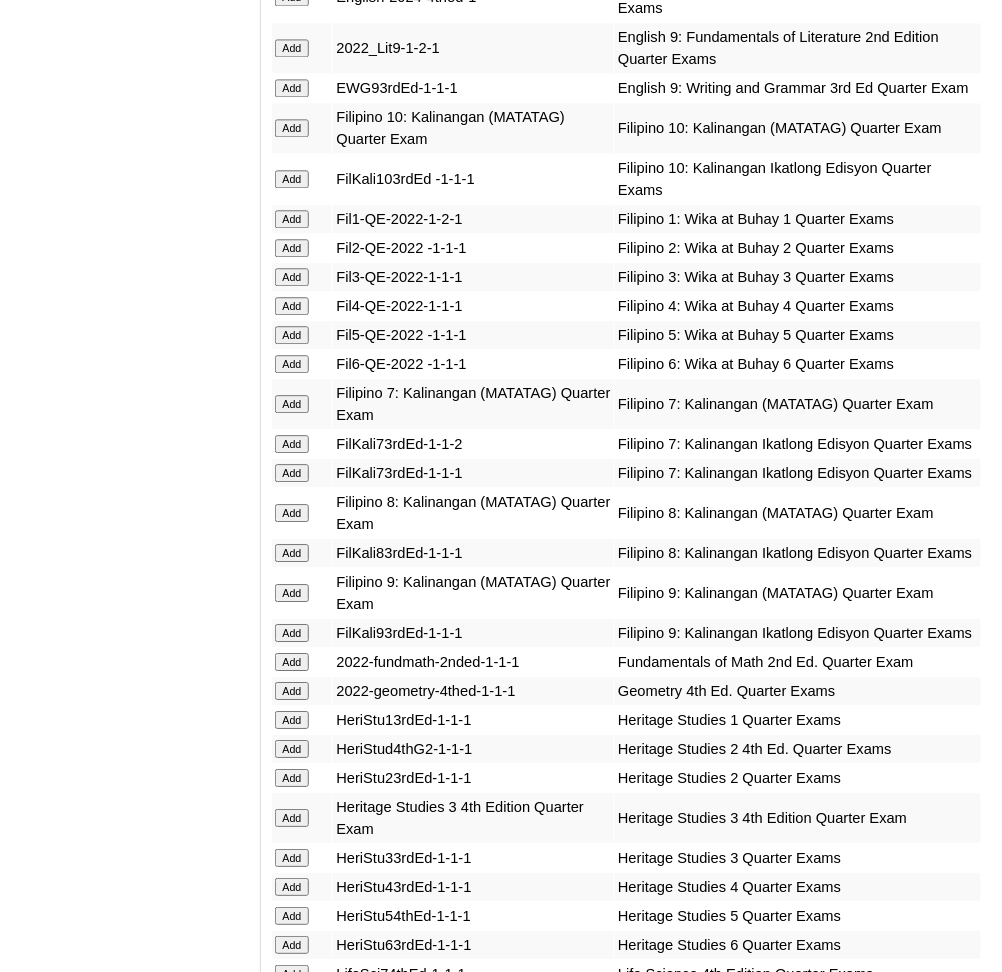click on "Add" at bounding box center [292, -1954] 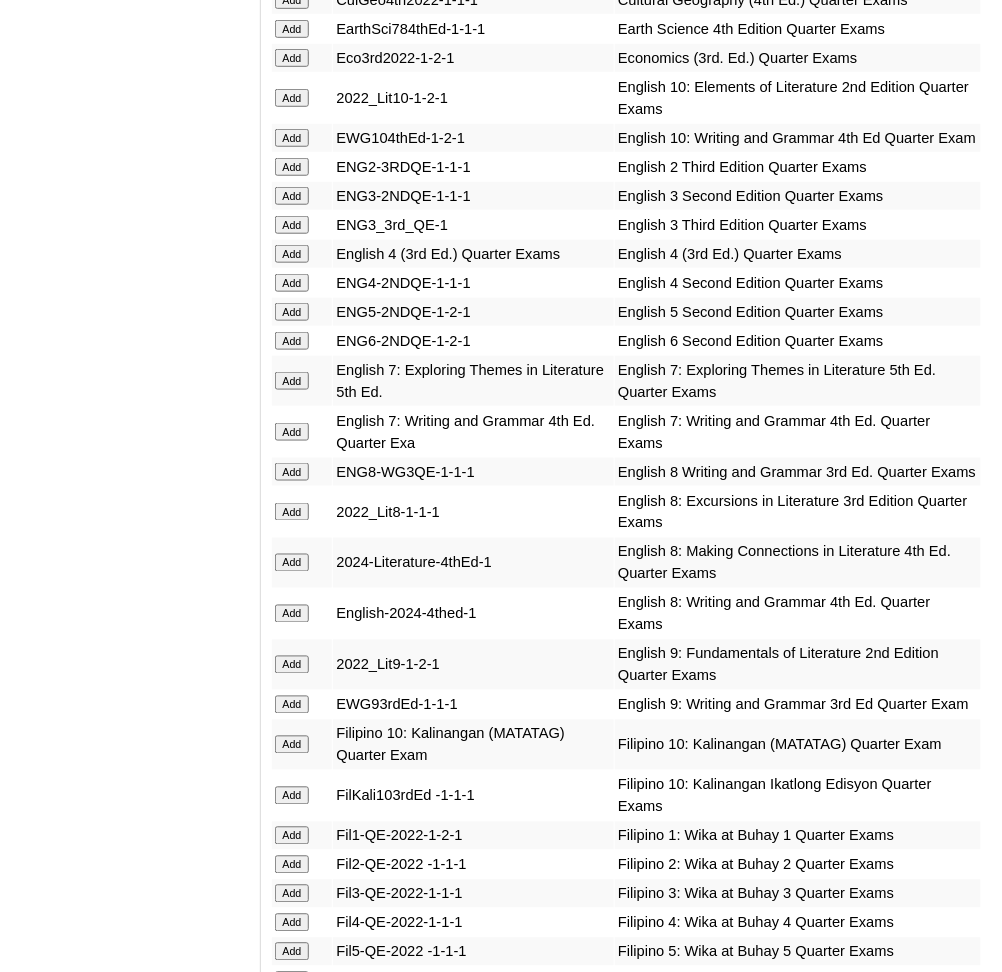 scroll, scrollTop: 1734, scrollLeft: 0, axis: vertical 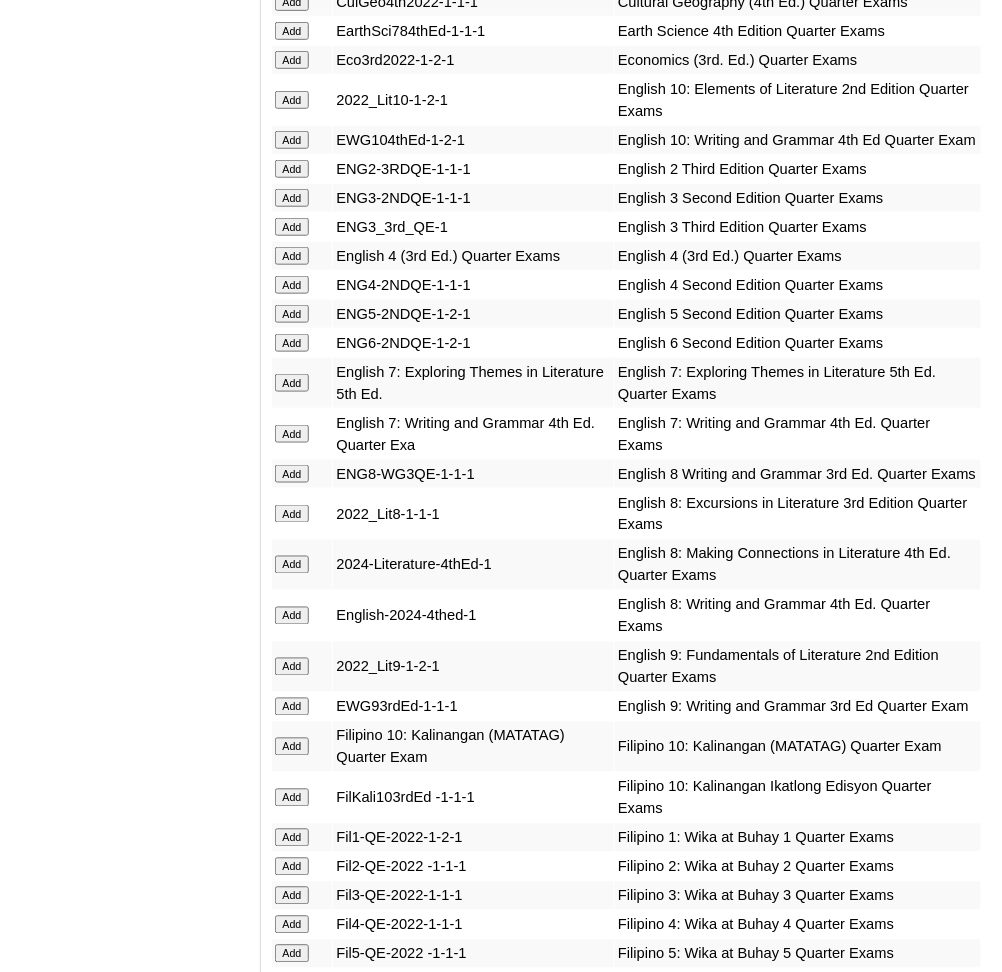 click on "Add" at bounding box center (292, -1335) 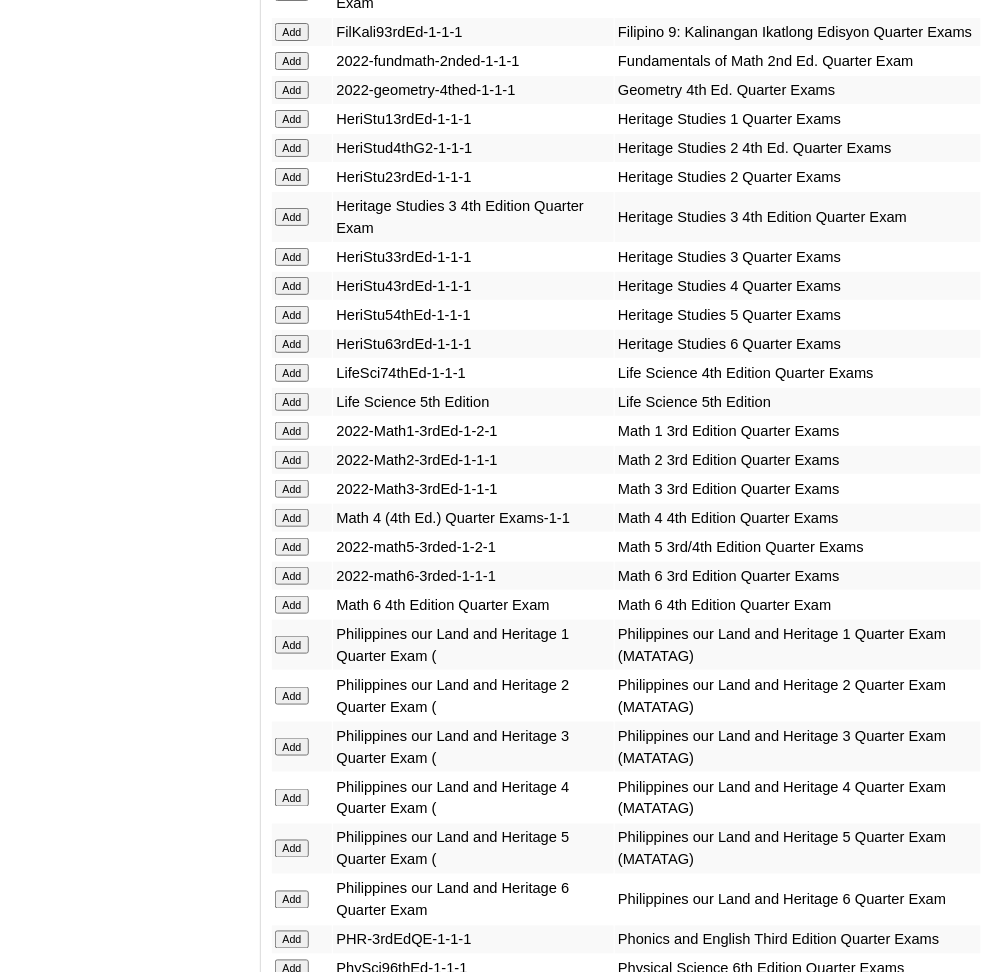scroll, scrollTop: 2955, scrollLeft: 0, axis: vertical 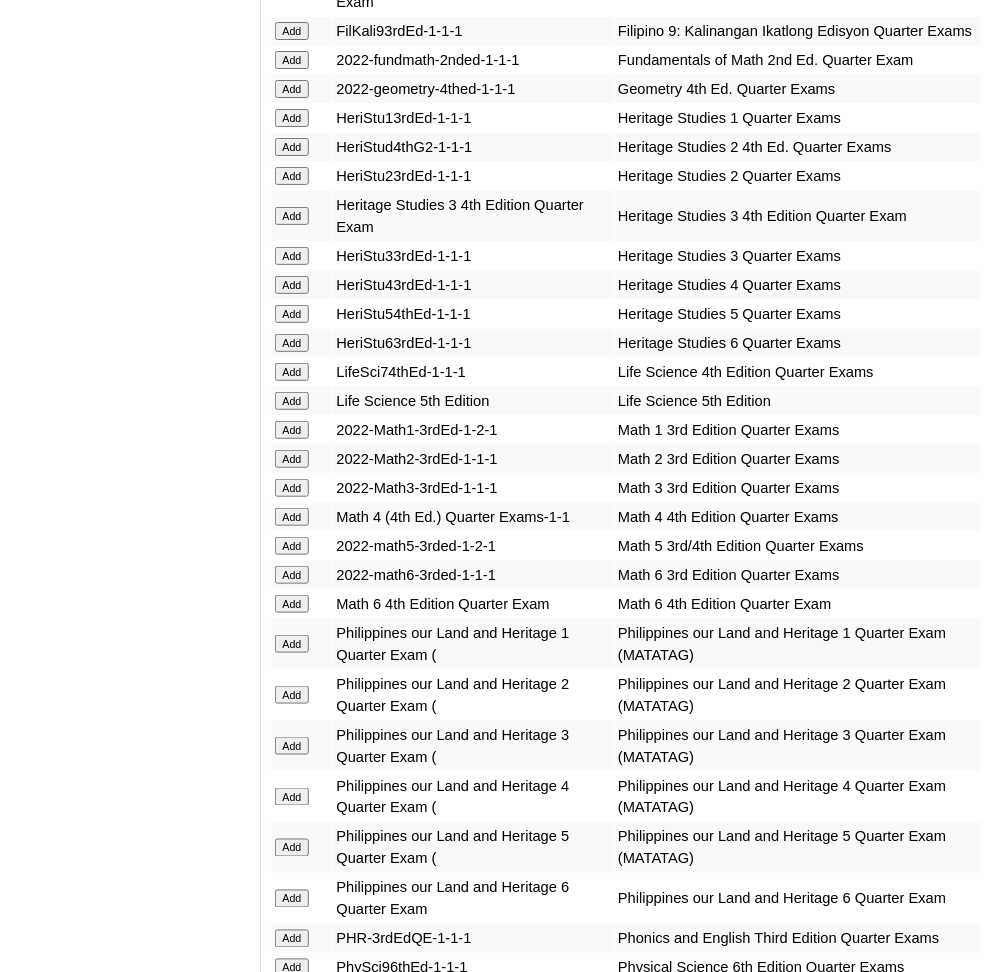 click on "Add" at bounding box center [292, -2556] 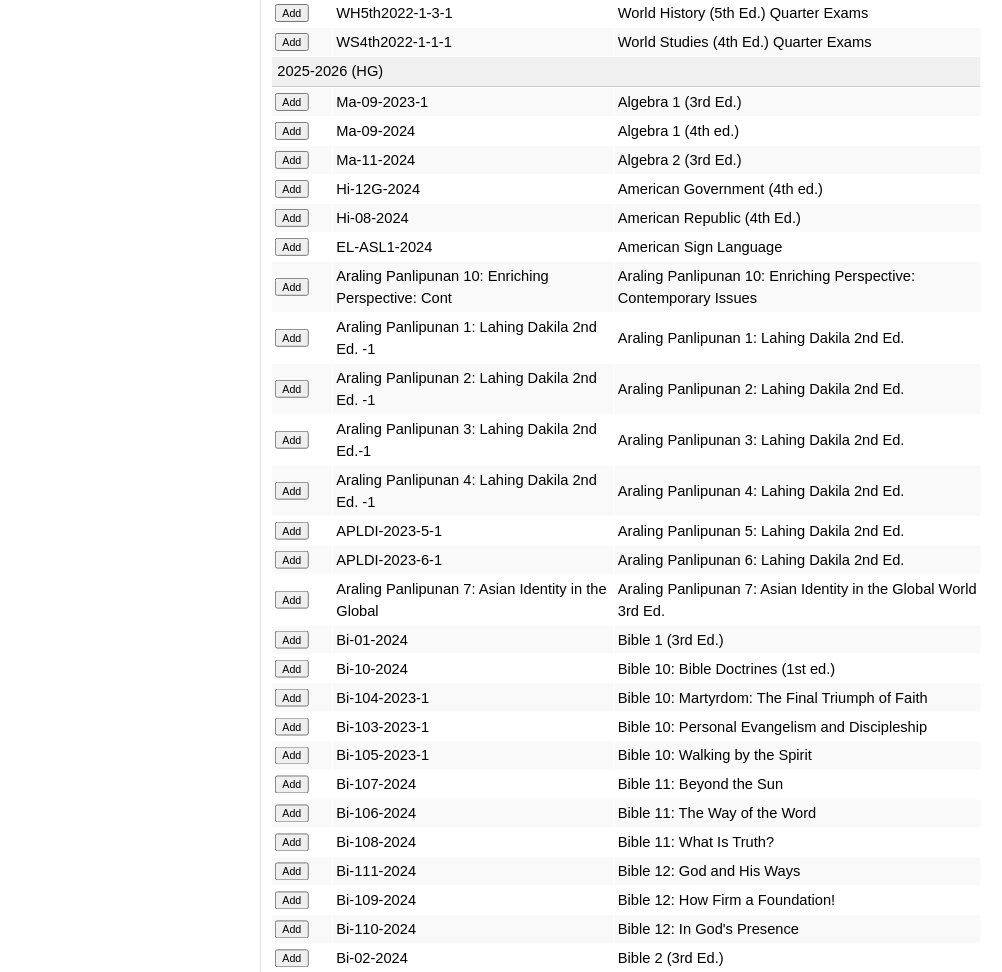 scroll, scrollTop: 4510, scrollLeft: 0, axis: vertical 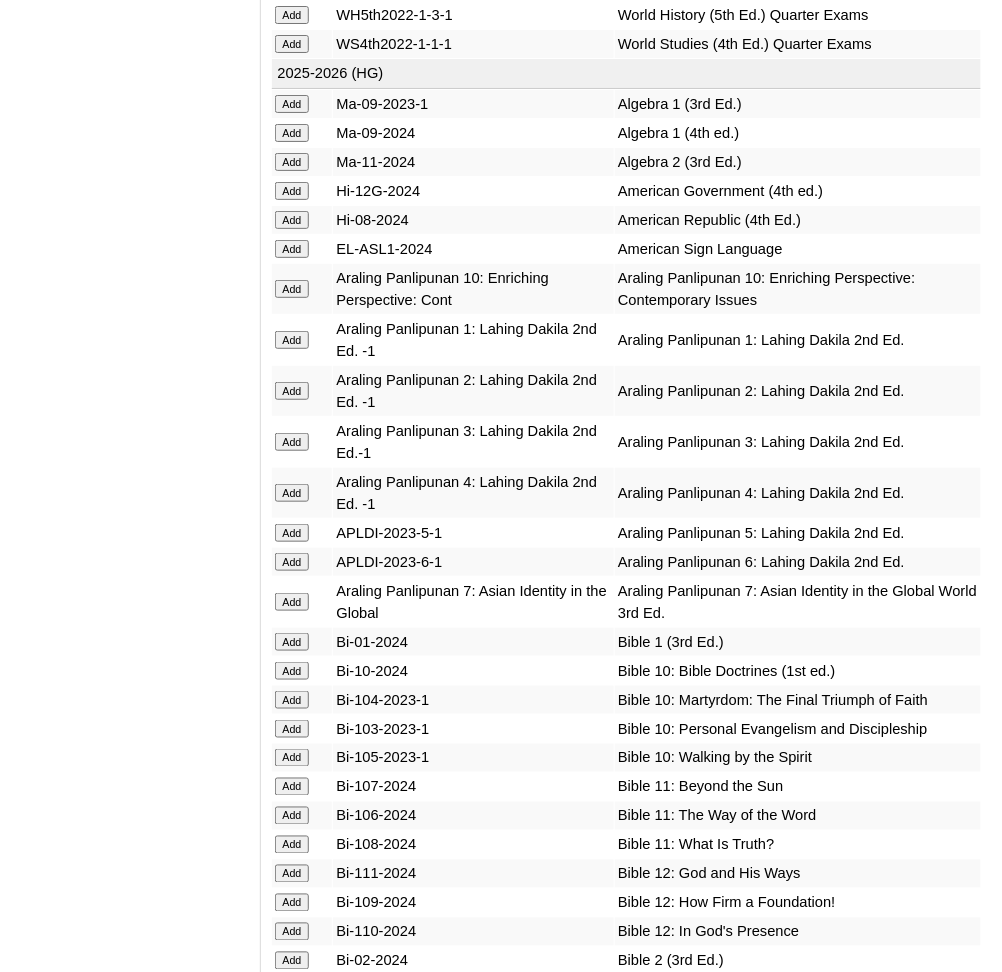 click on "Add" at bounding box center (292, -4111) 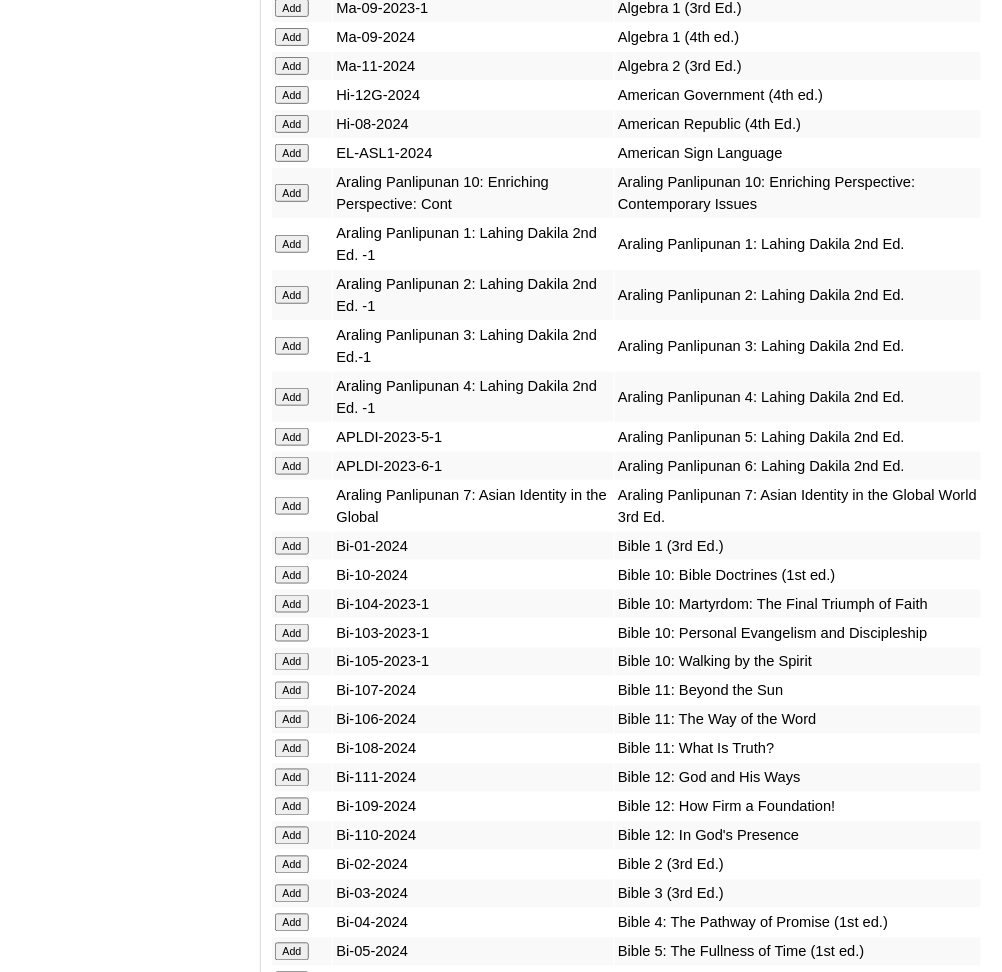 scroll, scrollTop: 4608, scrollLeft: 0, axis: vertical 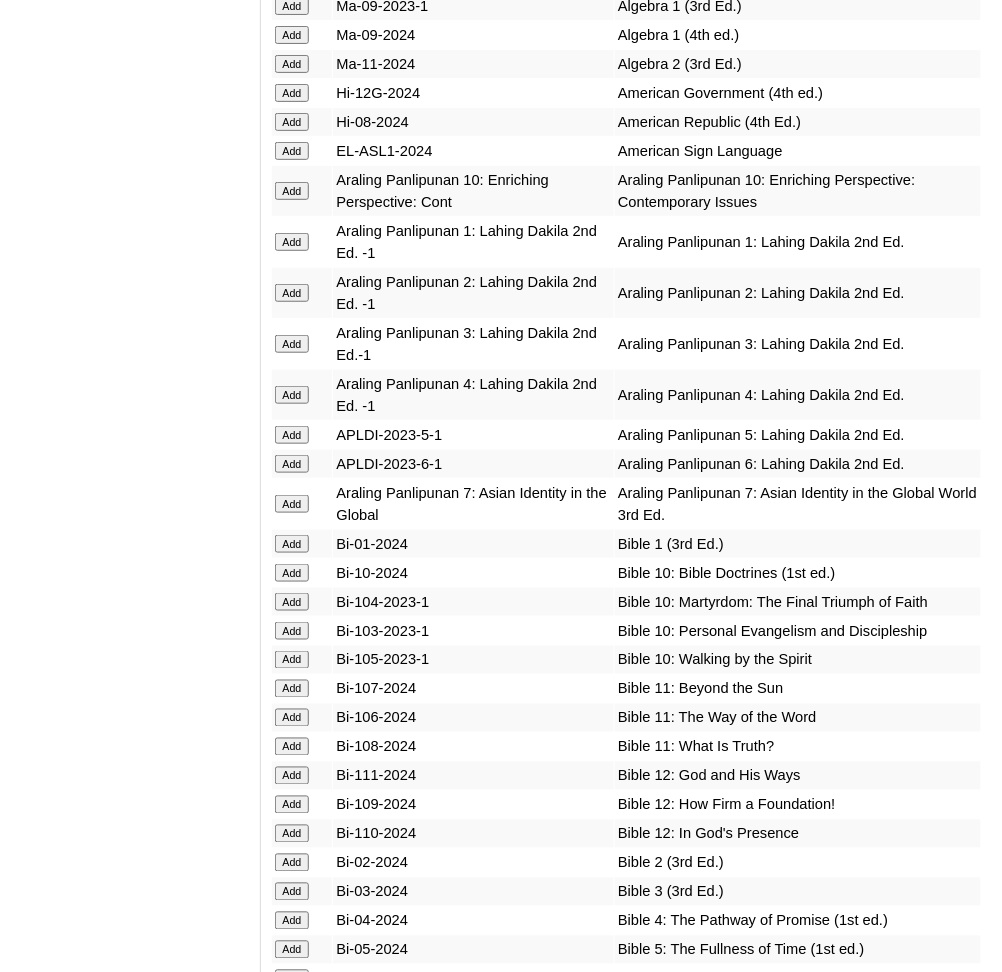 click on "Add" at bounding box center [292, -4209] 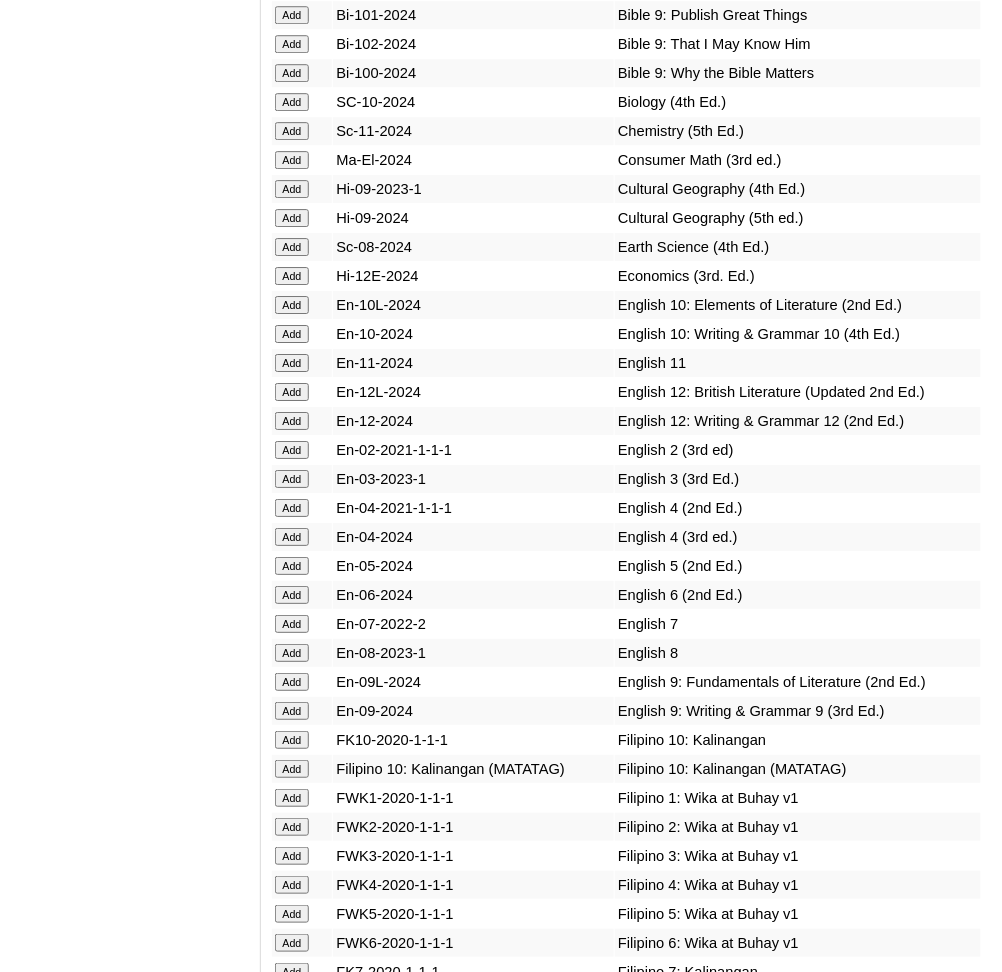 scroll, scrollTop: 5654, scrollLeft: 0, axis: vertical 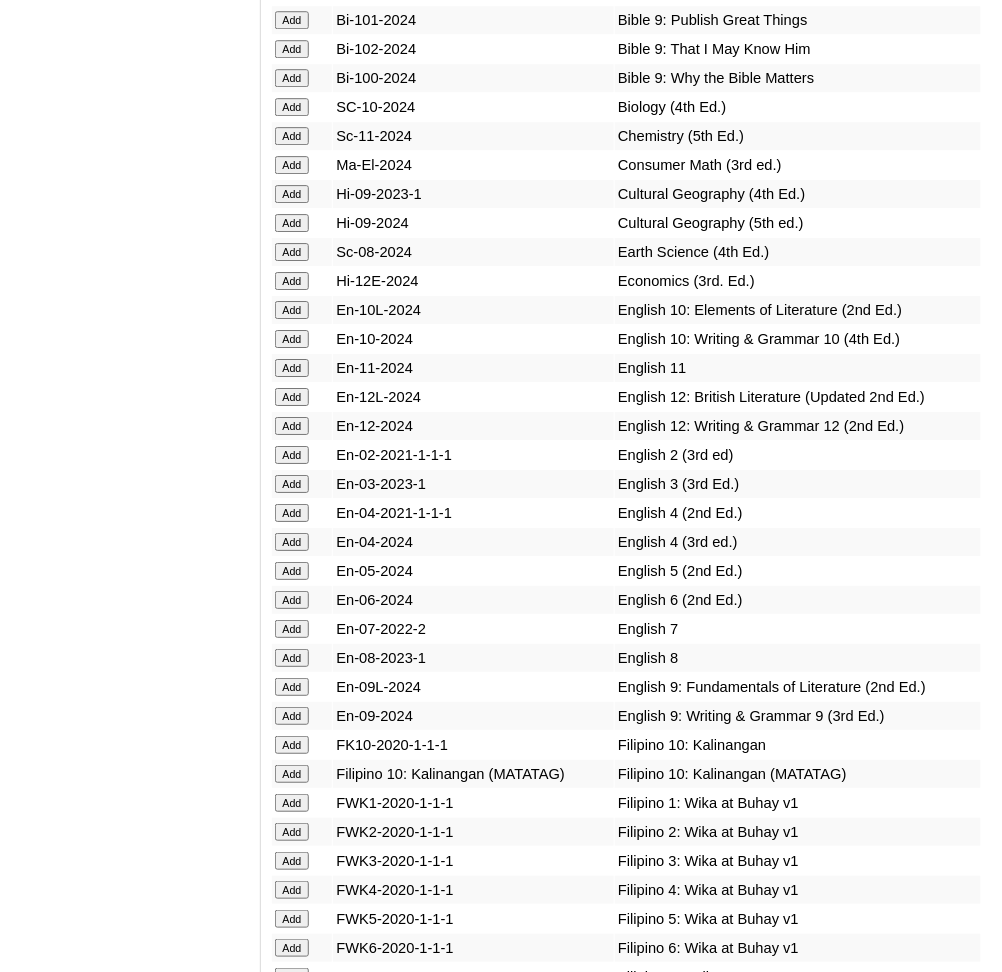 click on "Add" at bounding box center [292, -5255] 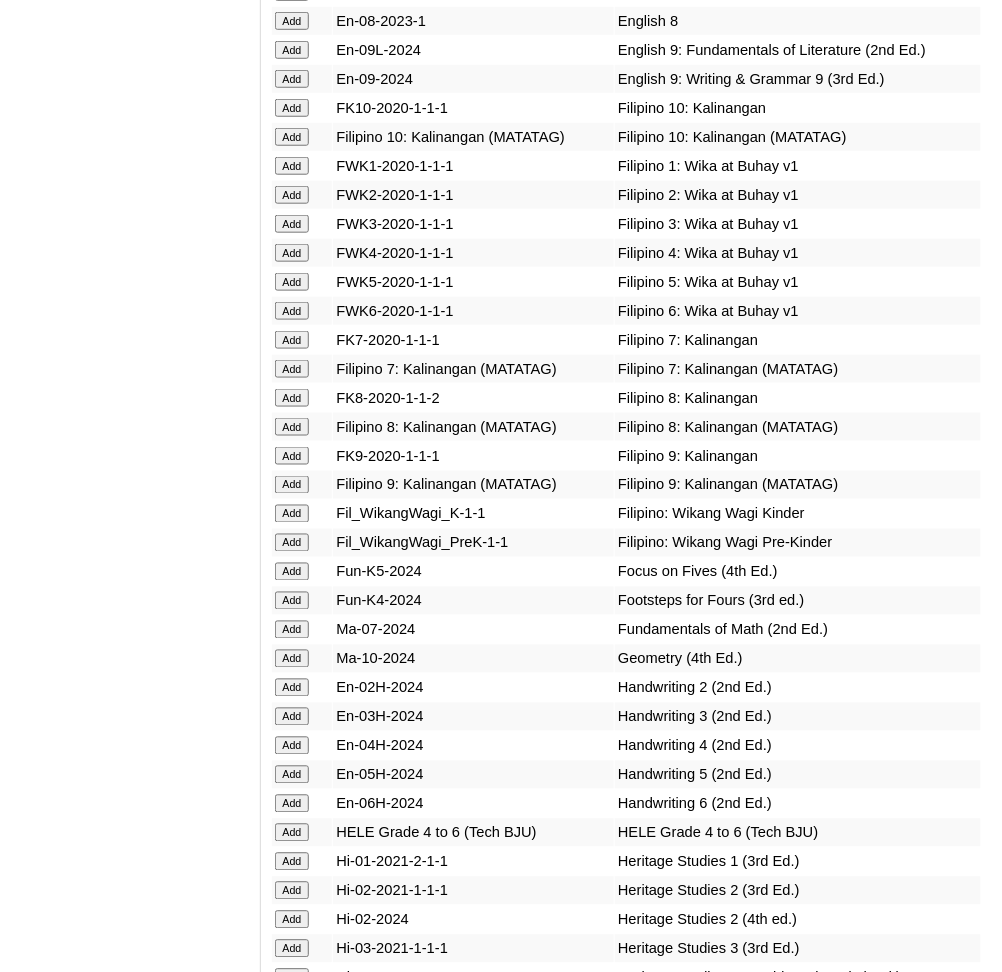 scroll, scrollTop: 6293, scrollLeft: 0, axis: vertical 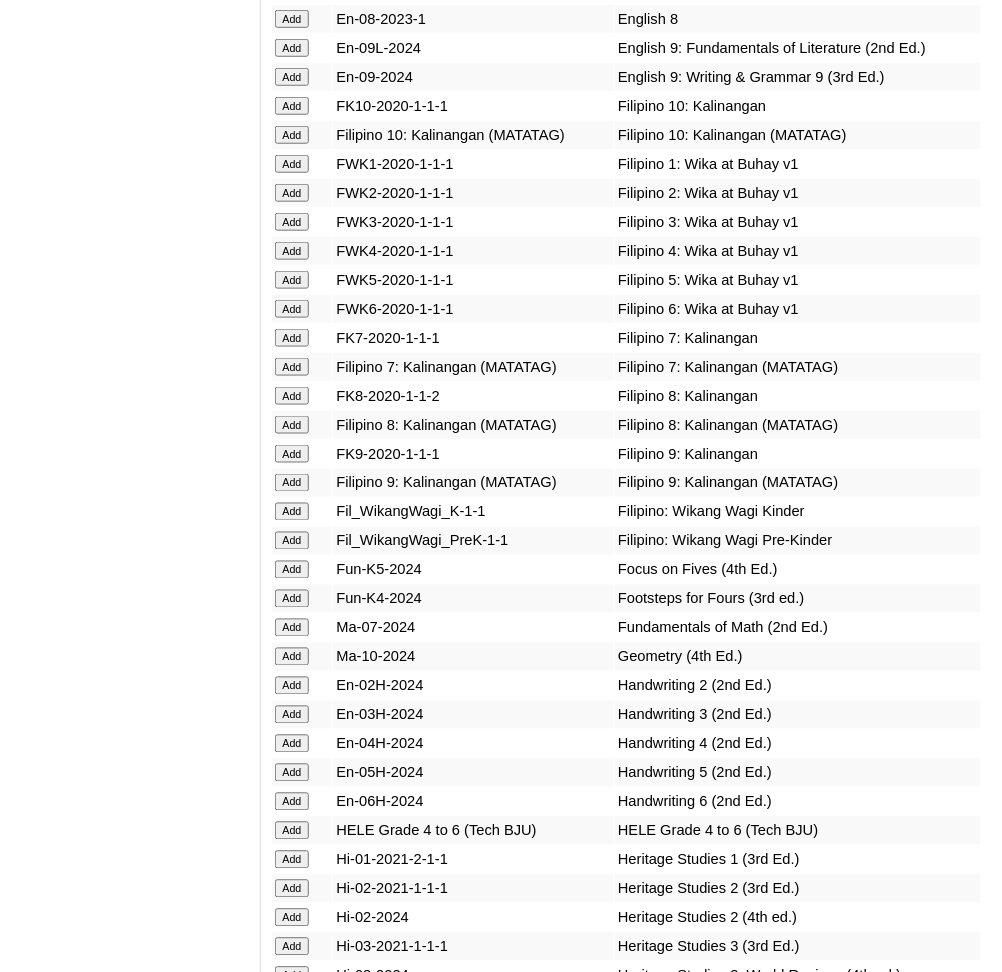 click on "Add" at bounding box center (292, -5894) 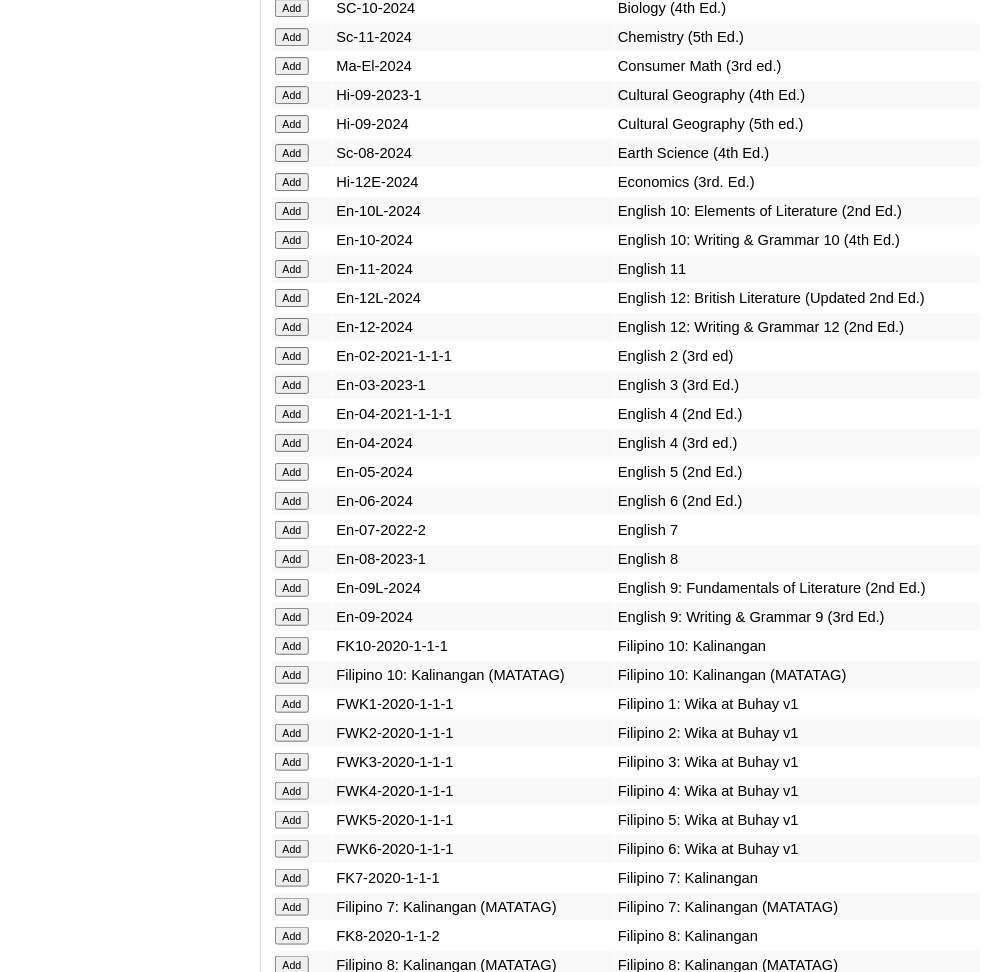 scroll, scrollTop: 5763, scrollLeft: 0, axis: vertical 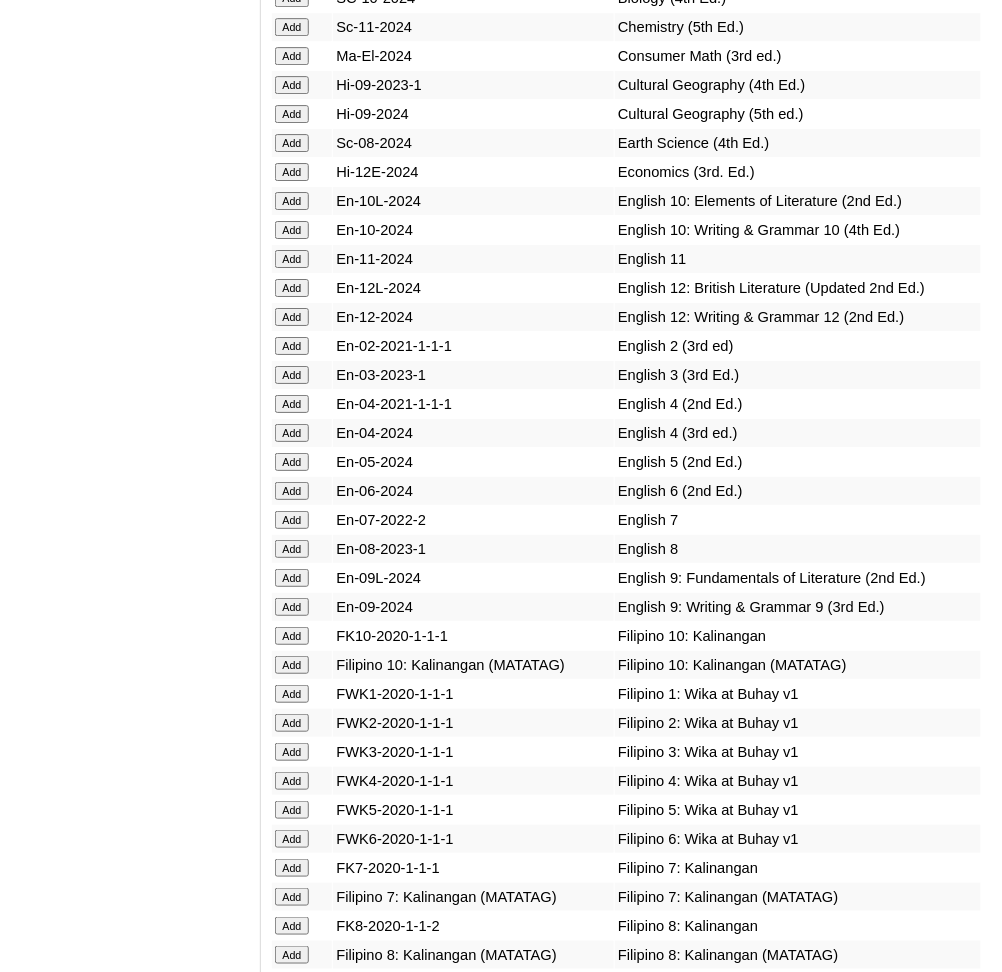 click on "Add" at bounding box center [292, -5364] 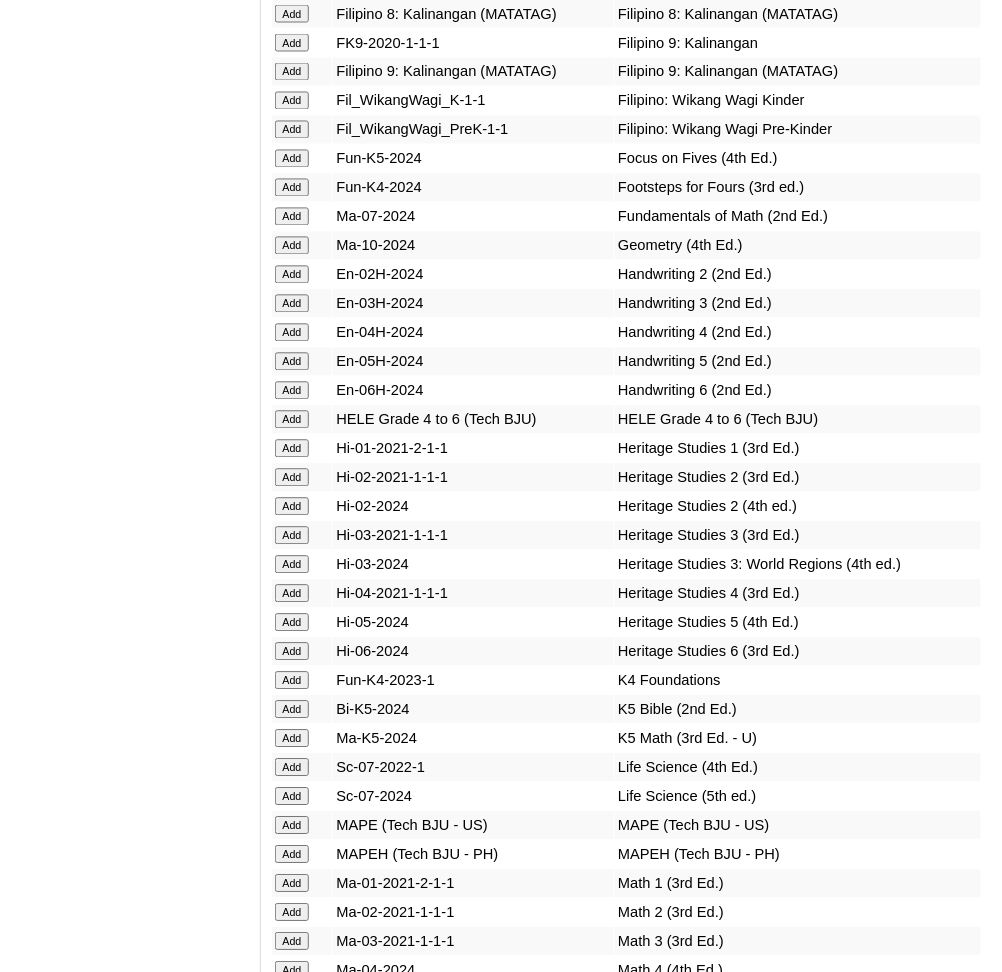 scroll, scrollTop: 6705, scrollLeft: 0, axis: vertical 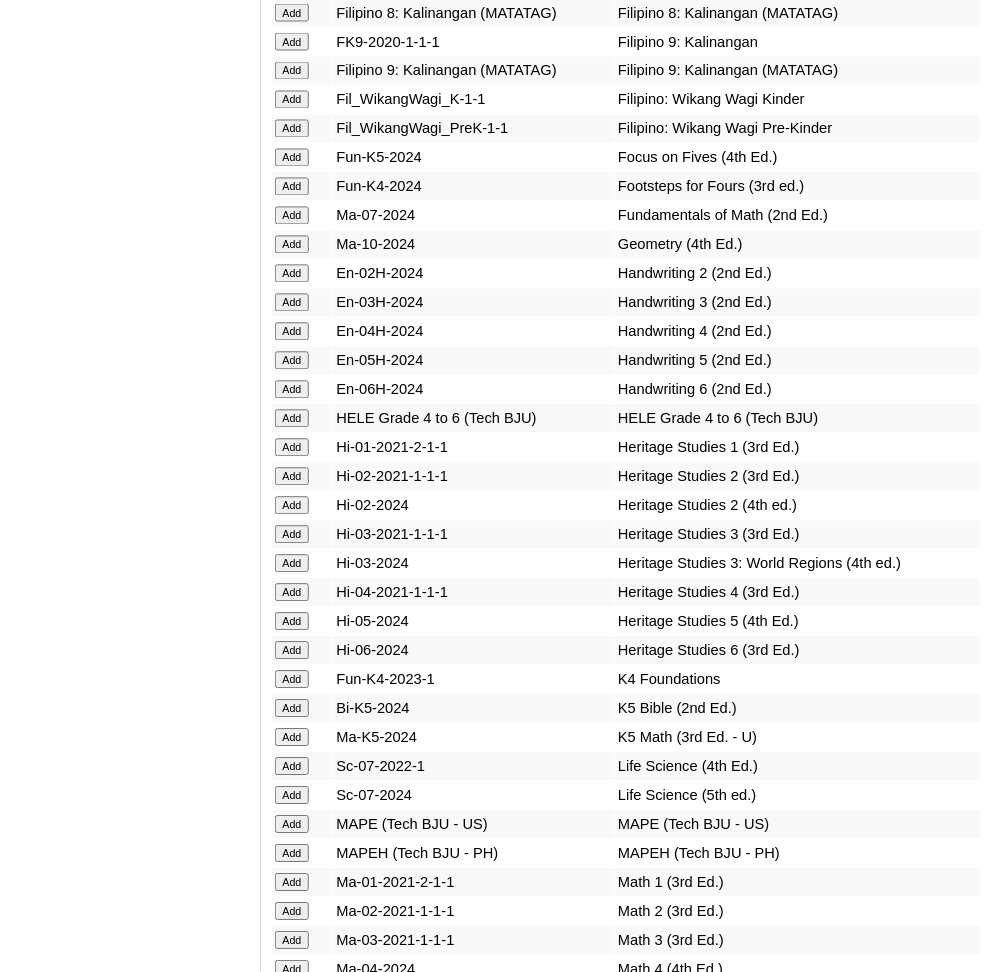 click on "Add" at bounding box center [292, -6306] 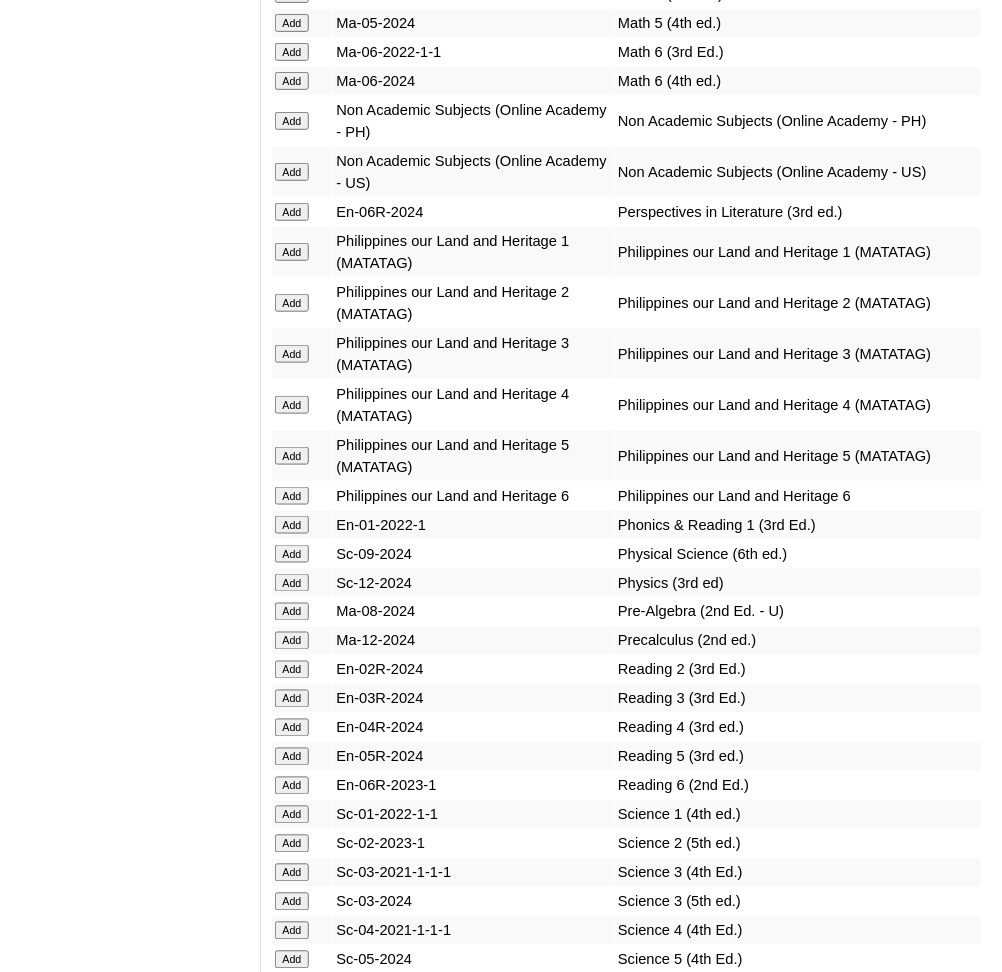 scroll, scrollTop: 7691, scrollLeft: 0, axis: vertical 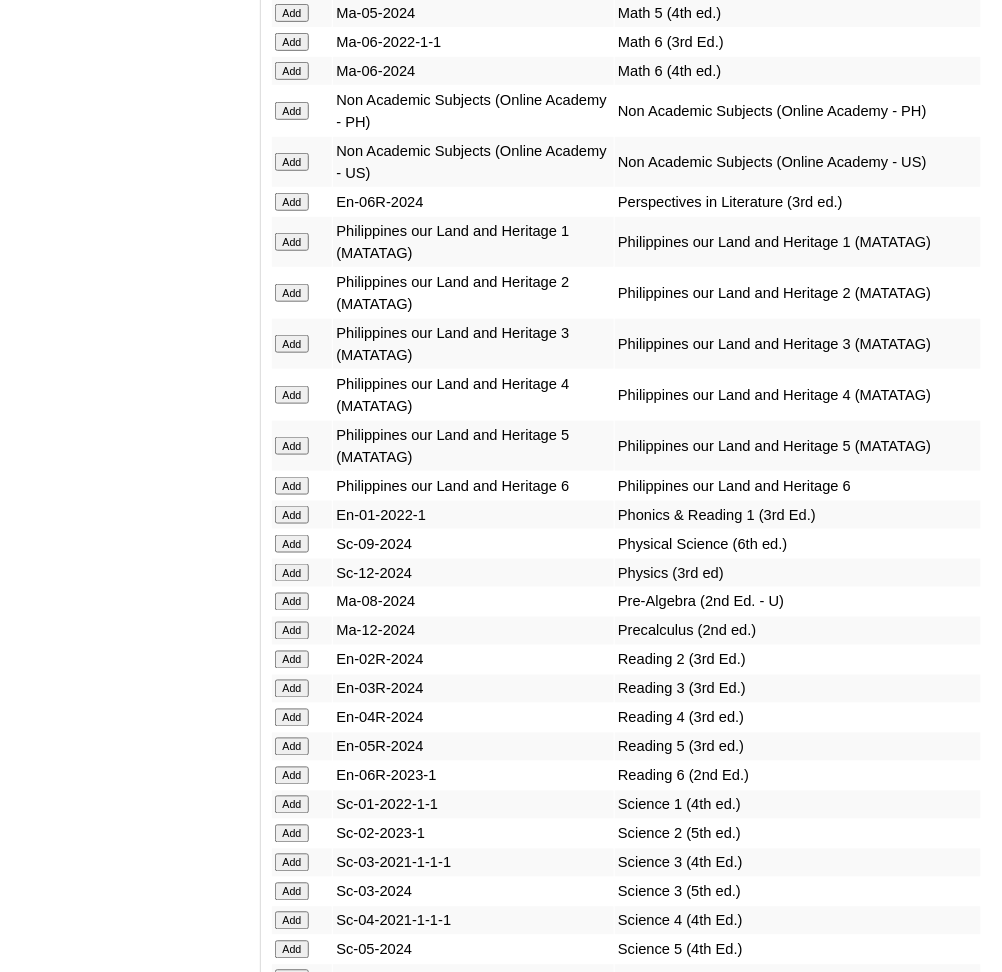 click on "Add" at bounding box center [292, -7292] 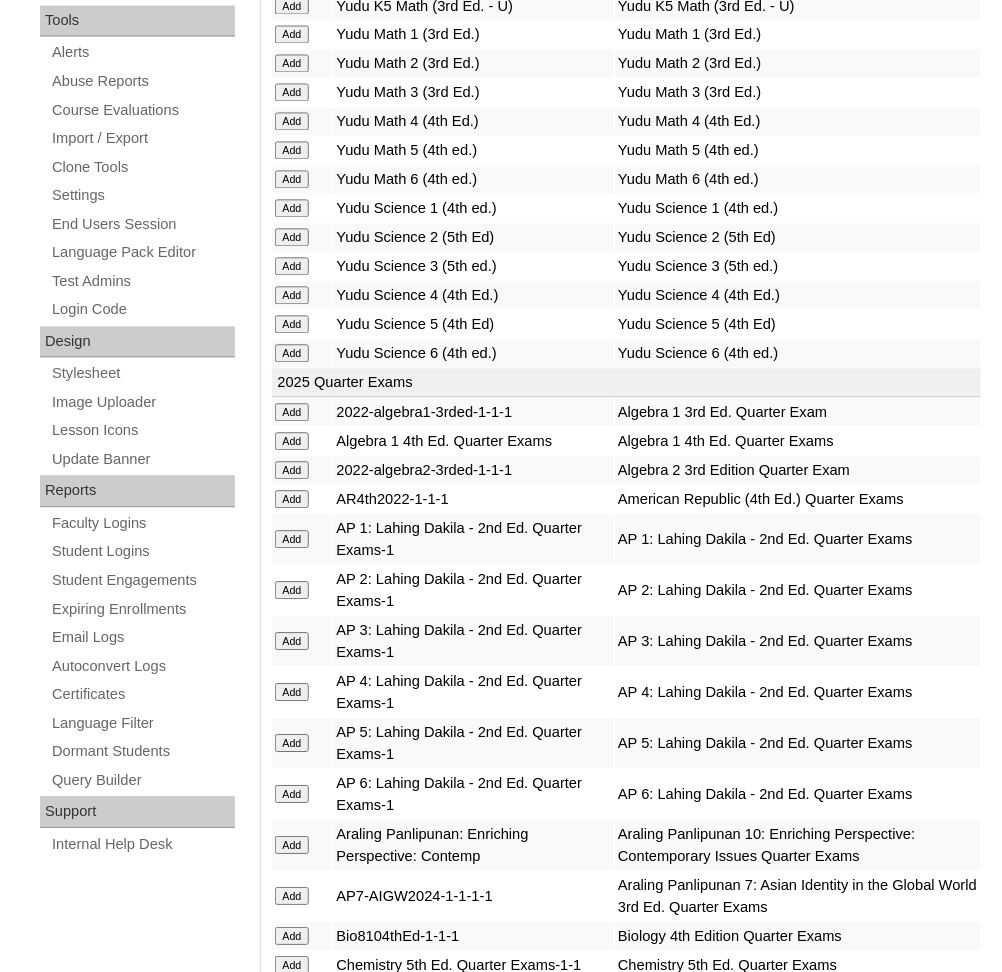 scroll, scrollTop: 0, scrollLeft: 0, axis: both 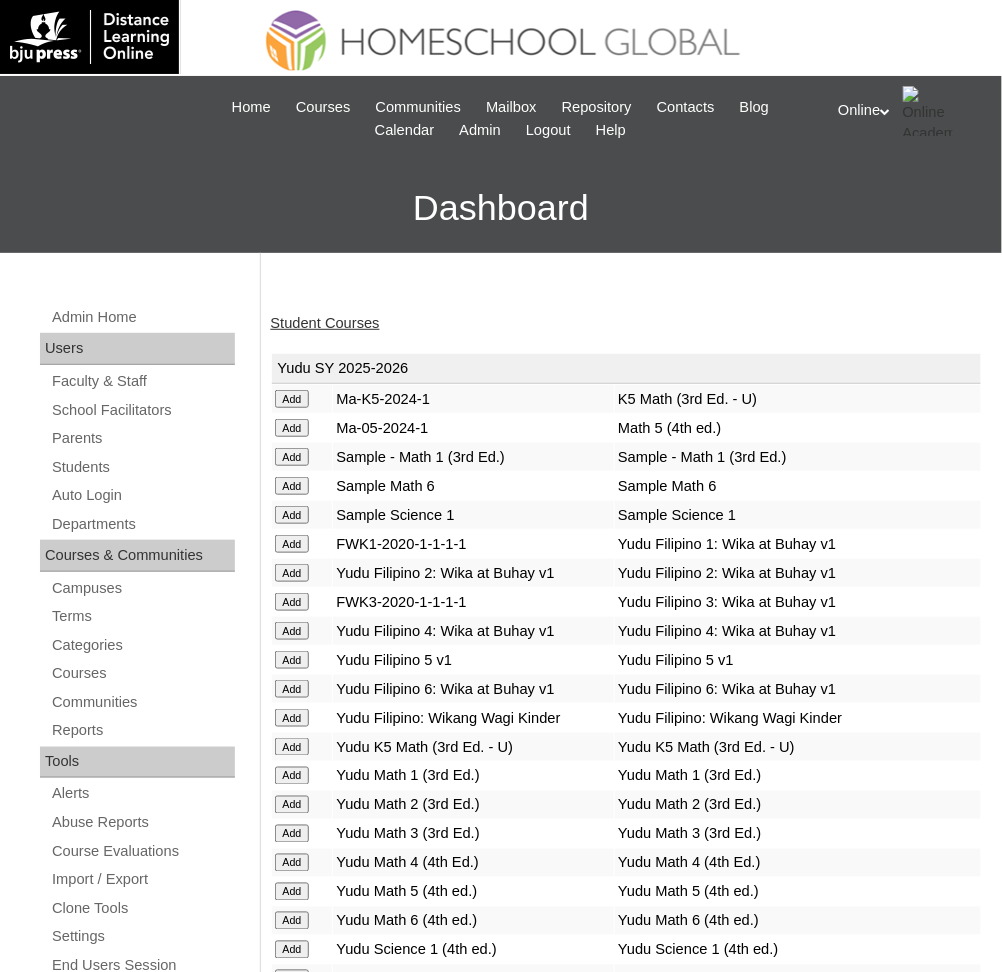 click on "Student Courses" at bounding box center (325, 323) 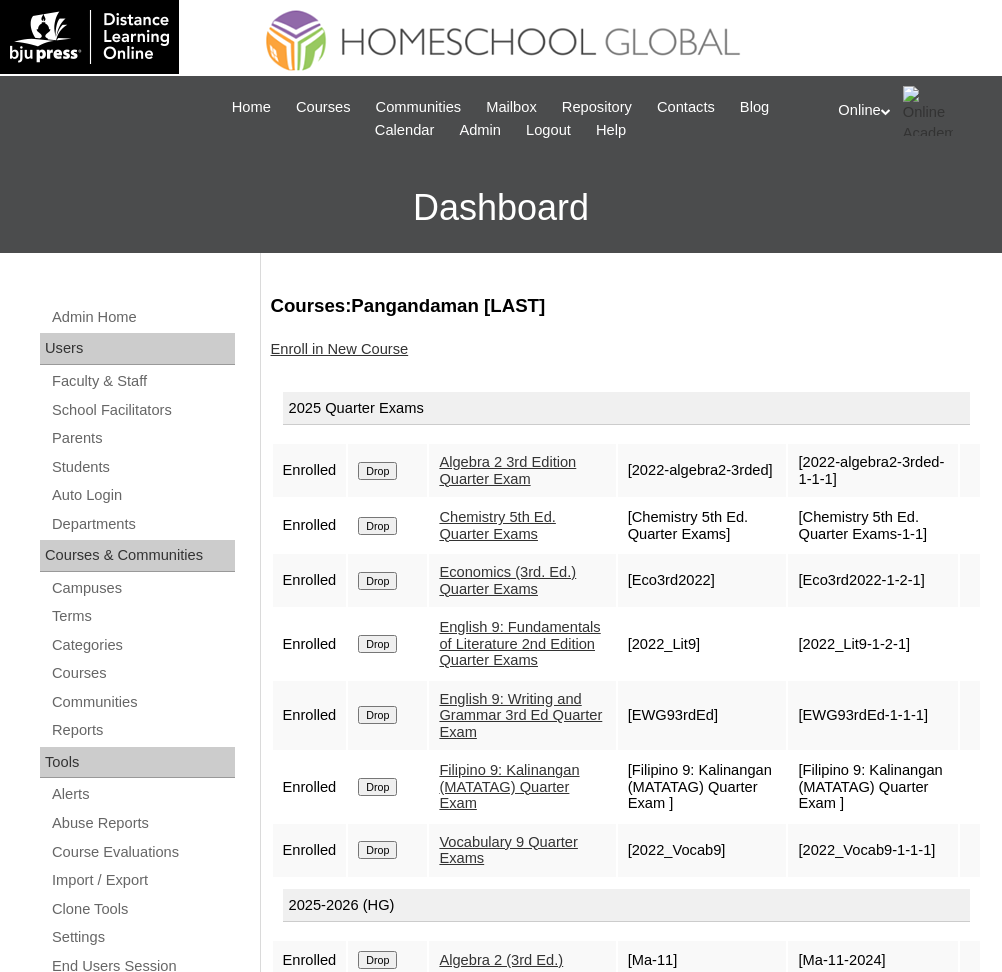 scroll, scrollTop: 0, scrollLeft: 0, axis: both 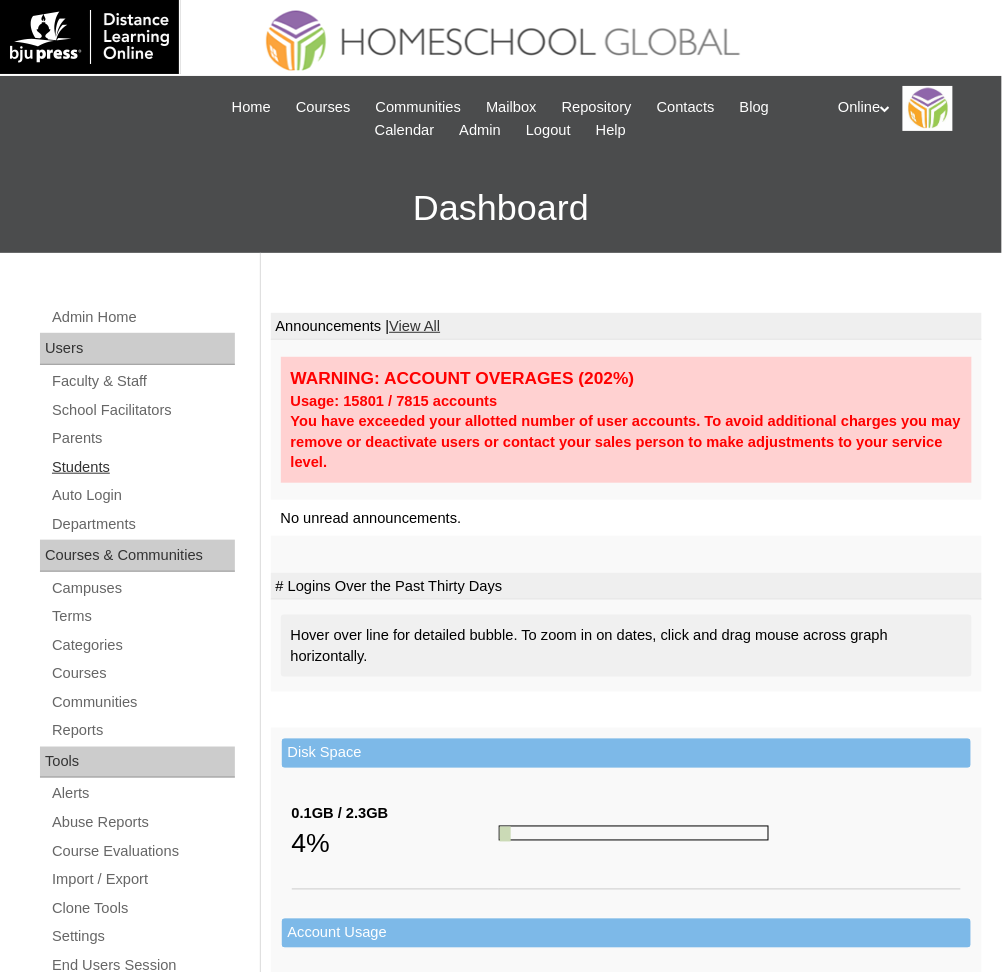click on "Students" at bounding box center [142, 467] 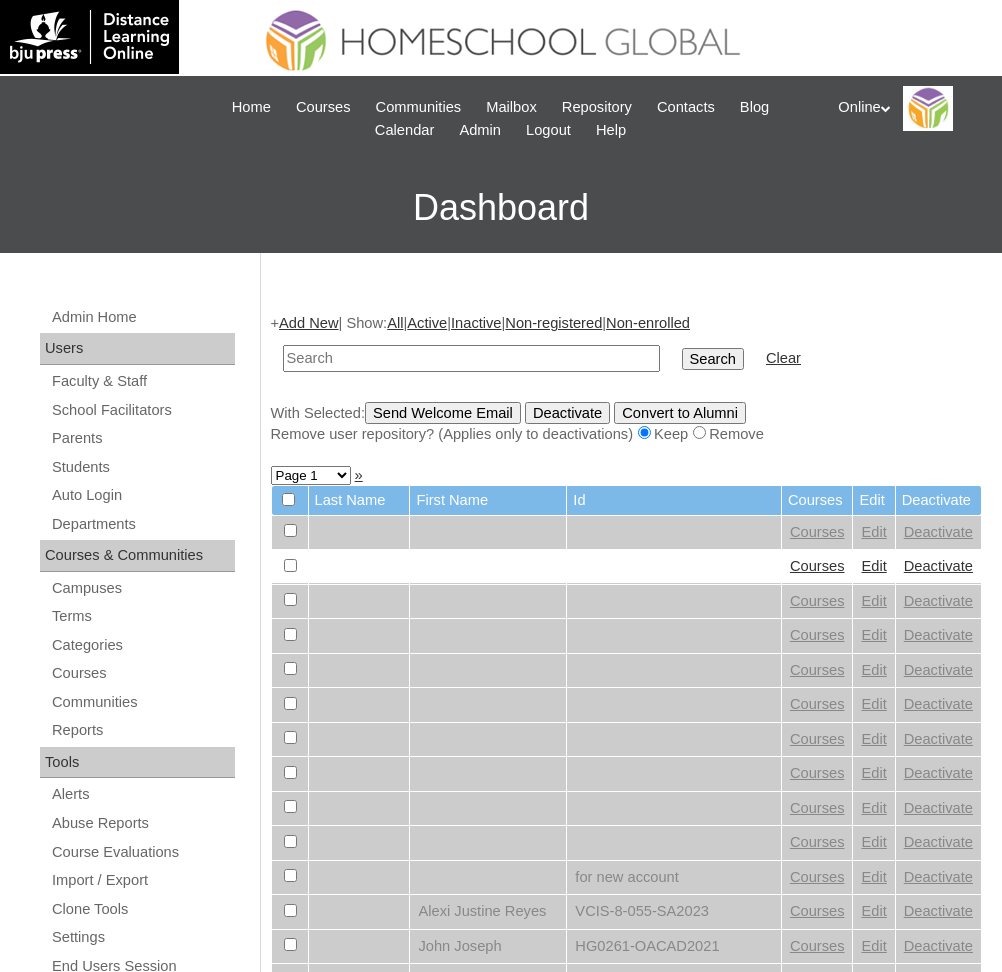 scroll, scrollTop: 0, scrollLeft: 0, axis: both 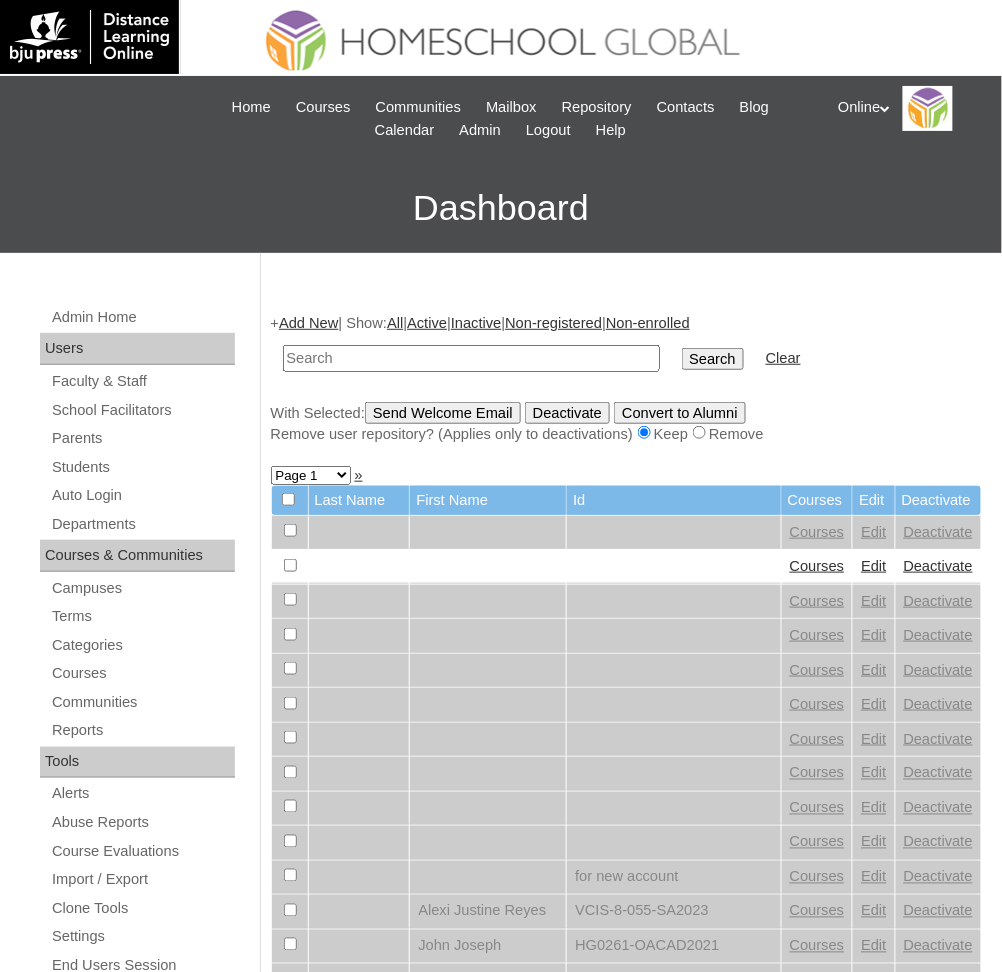 click at bounding box center (471, 358) 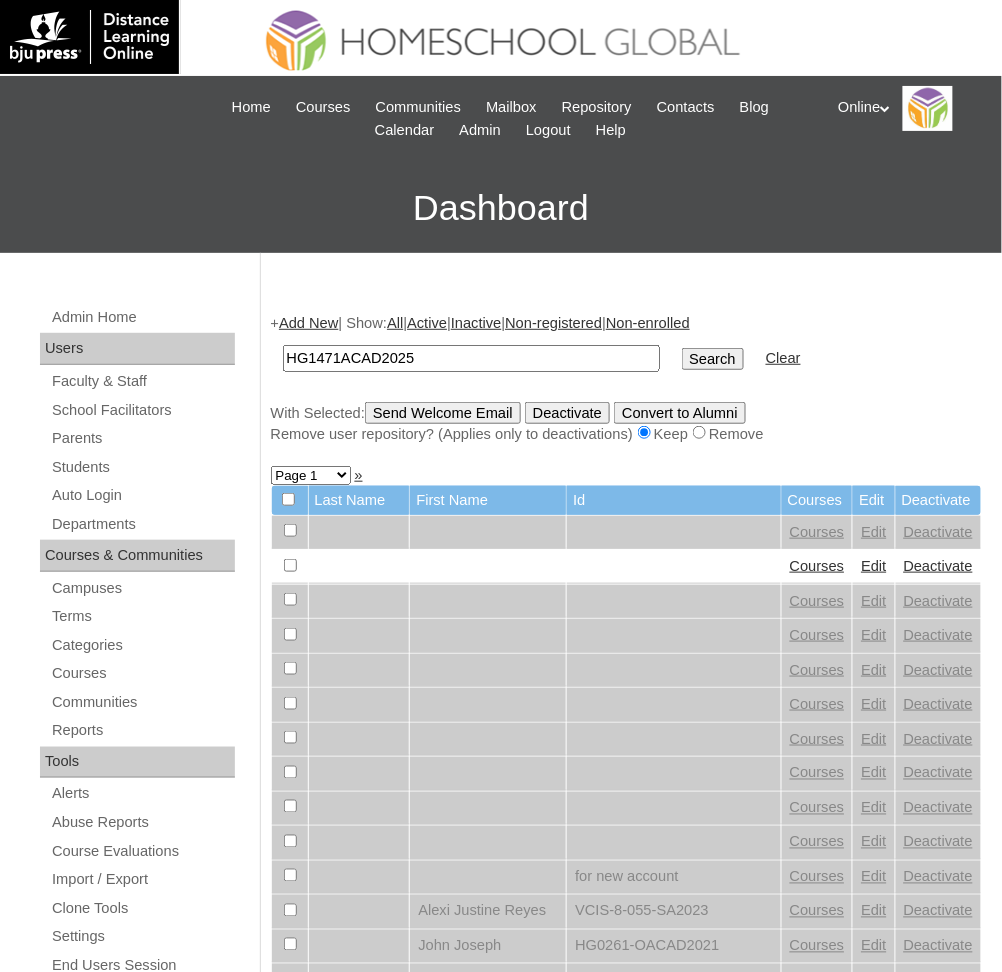 type on "HG1471ACAD2025" 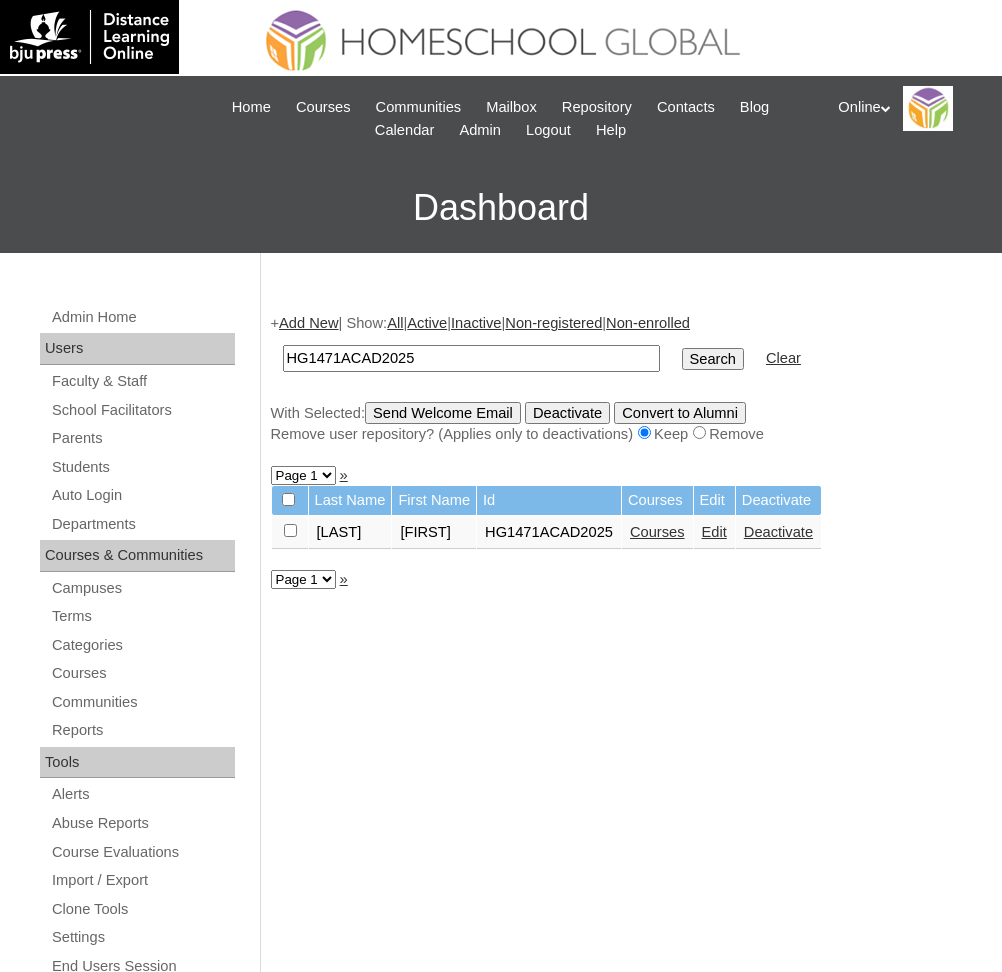 scroll, scrollTop: 0, scrollLeft: 0, axis: both 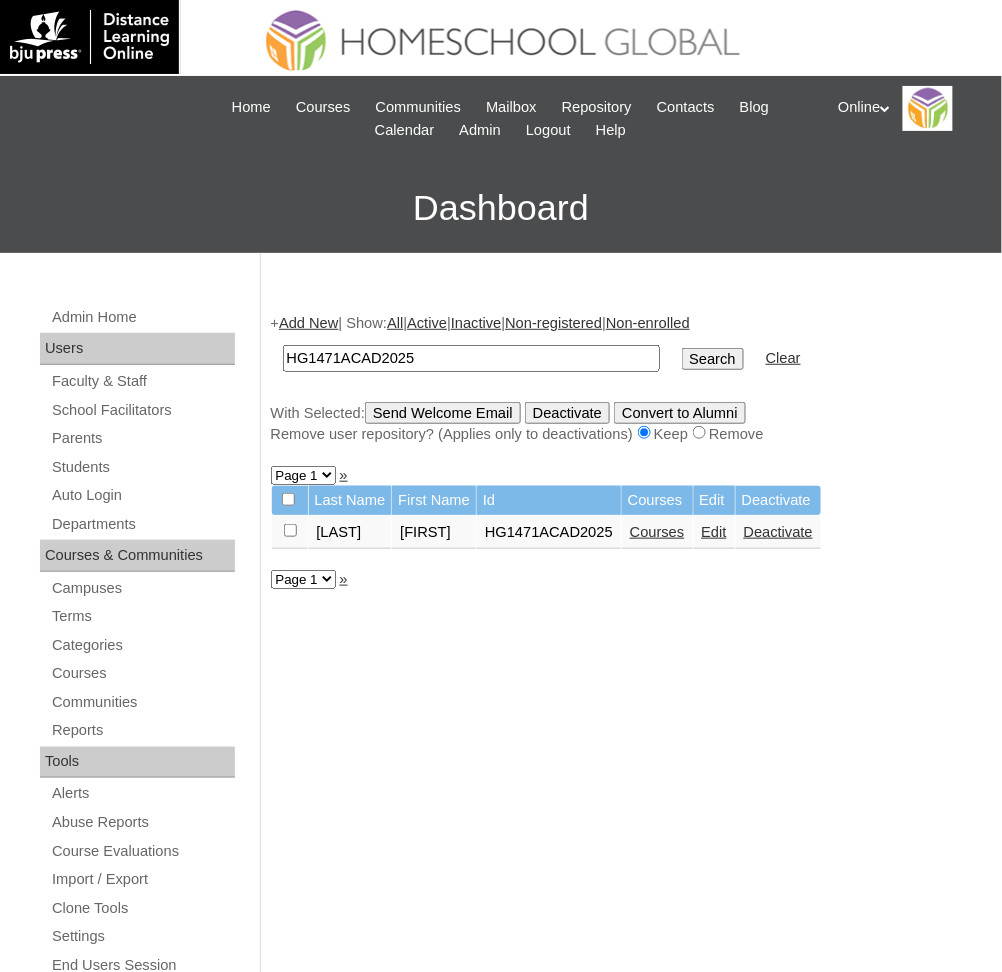 click on "Courses" at bounding box center (657, 532) 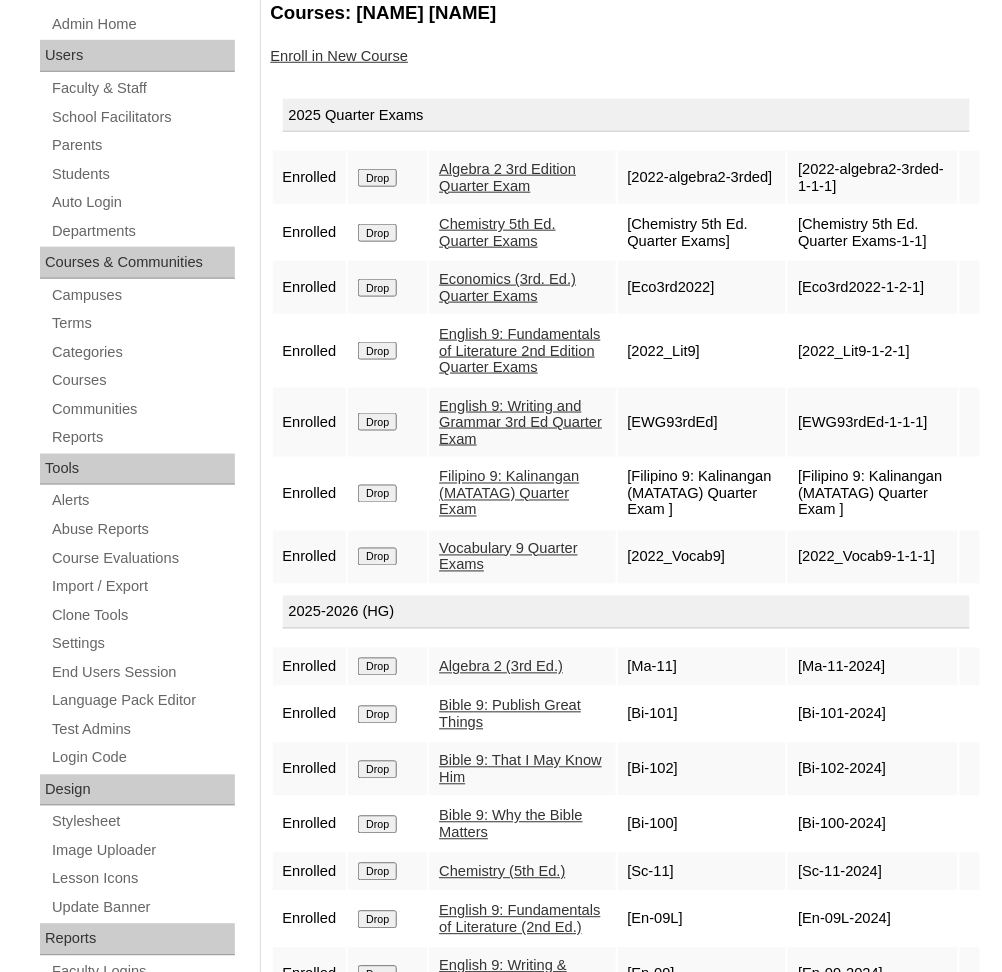 scroll, scrollTop: 270, scrollLeft: 0, axis: vertical 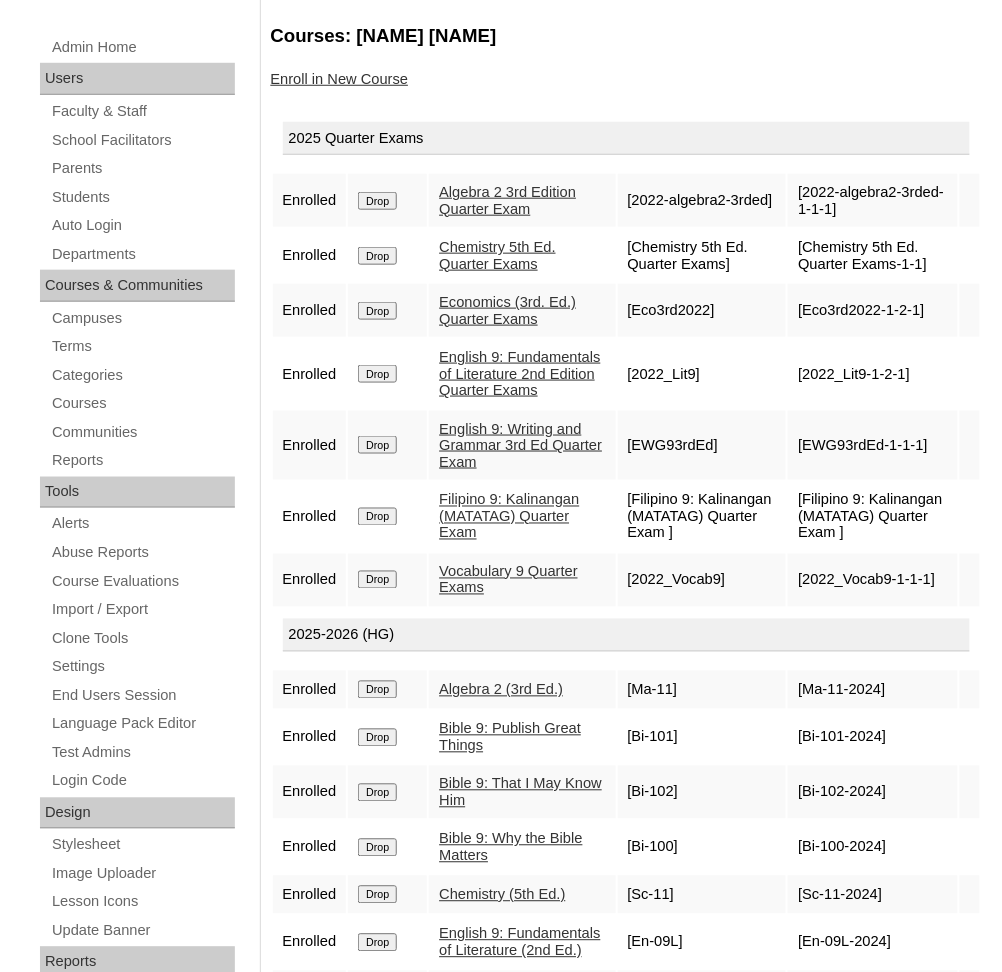 click on "Enroll in New Course" at bounding box center [340, 79] 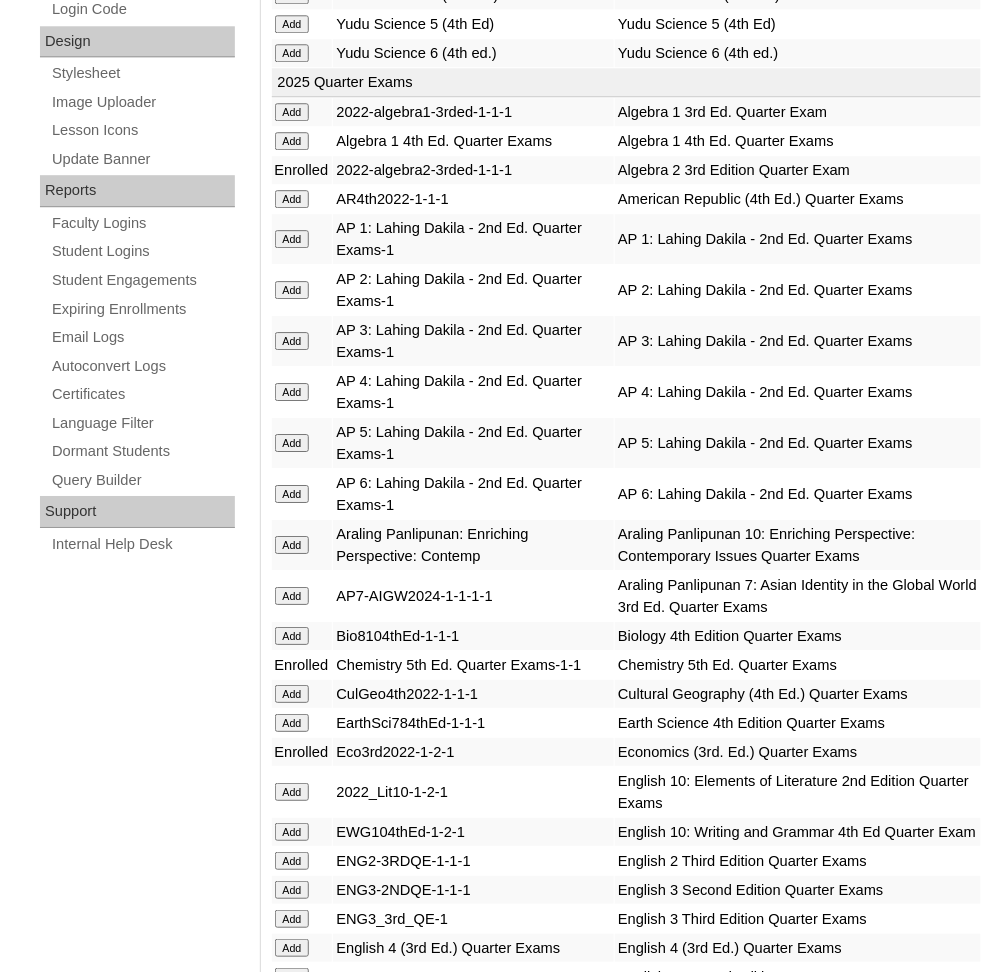 scroll, scrollTop: 1200, scrollLeft: 0, axis: vertical 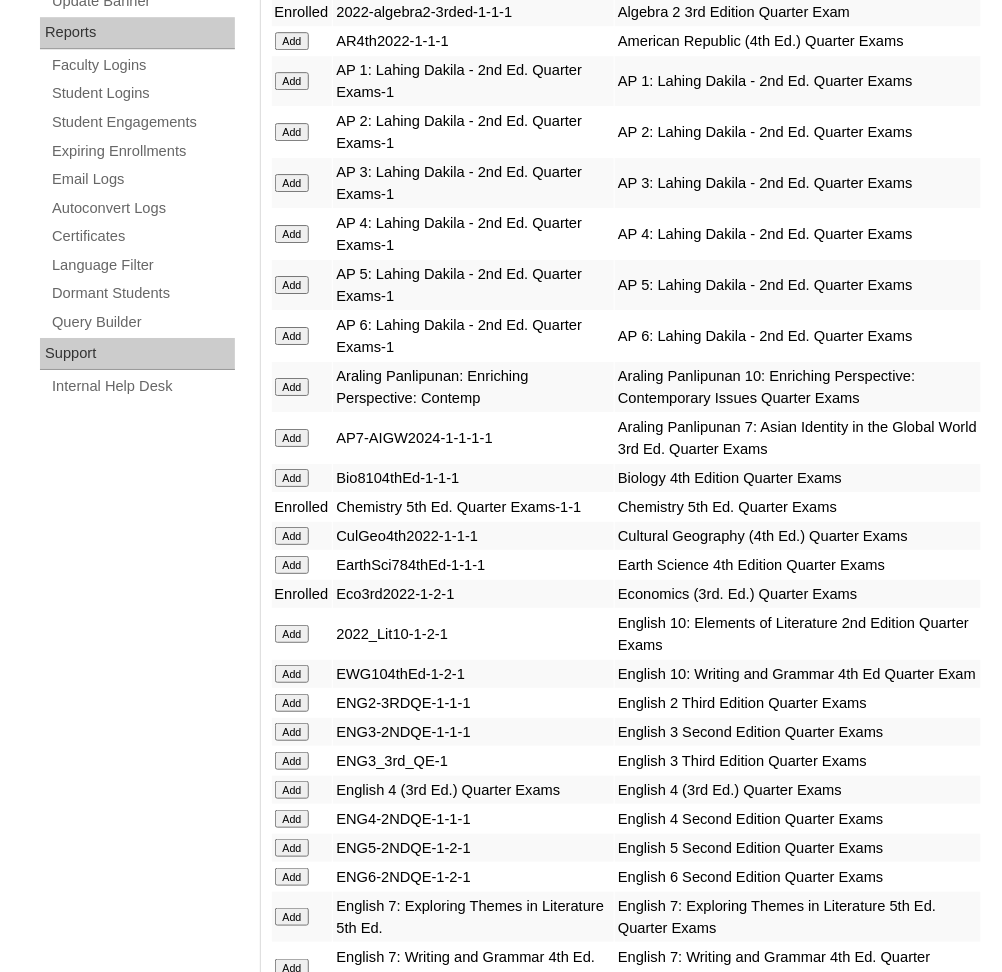 click on "Admin Home
Users
Faculty & Staff
School Facilitators
Parents
Students
Auto Login
Departments
Courses & Communities
Campuses
Terms
Categories
Courses
Communities
Reports
Tools
Alerts
Abuse Reports
Course Evaluations
Import / Export
Clone Tools
Settings
End Users Session
Language Pack Editor
Test Admins
Login Code
Design
Stylesheet
Image Uploader
Lesson Icons
Update Banner
Reports
Faculty Logins
Student Logins
Student Engagements
Expiring Enrollments
Email Logs
Autoconvert Logs
Certificates
Language Filter
Dormant Students
Query Builder
Support
Internal Help Desk" at bounding box center (140, 16755) 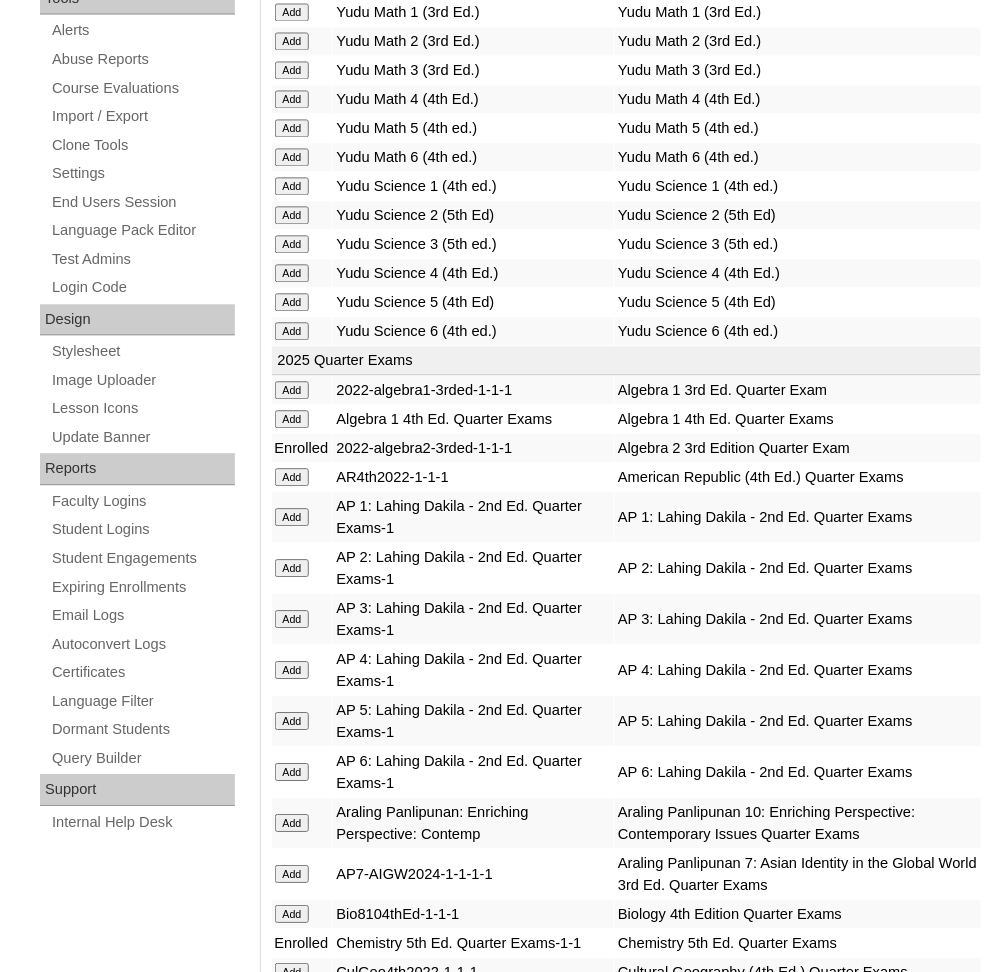scroll, scrollTop: 0, scrollLeft: 0, axis: both 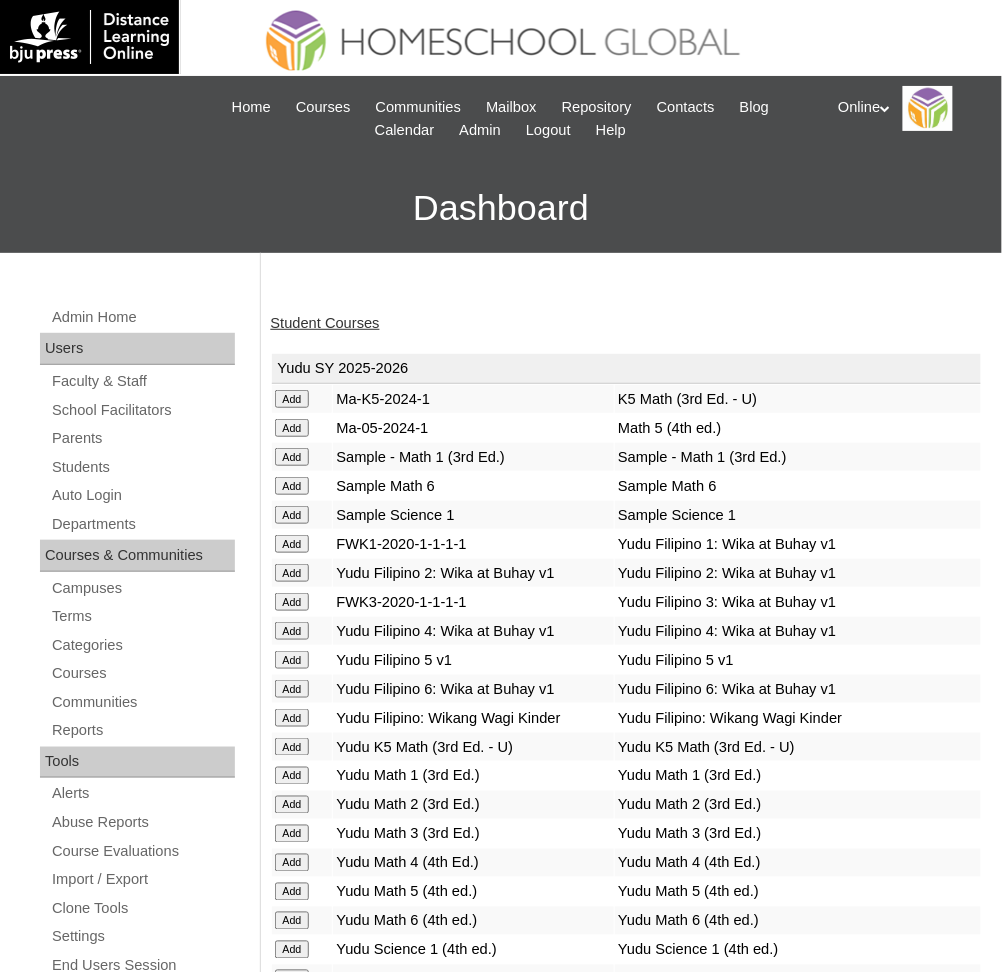 click on "Student Courses" at bounding box center [325, 323] 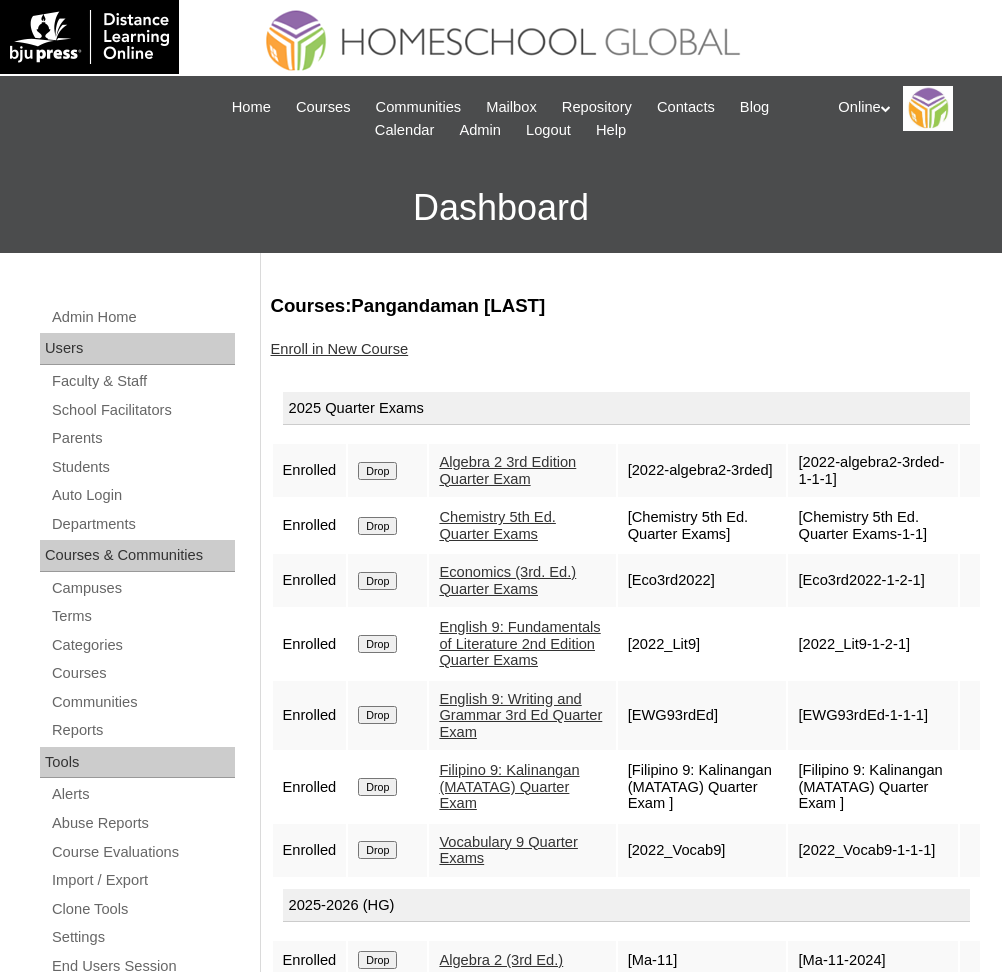 scroll, scrollTop: 0, scrollLeft: 0, axis: both 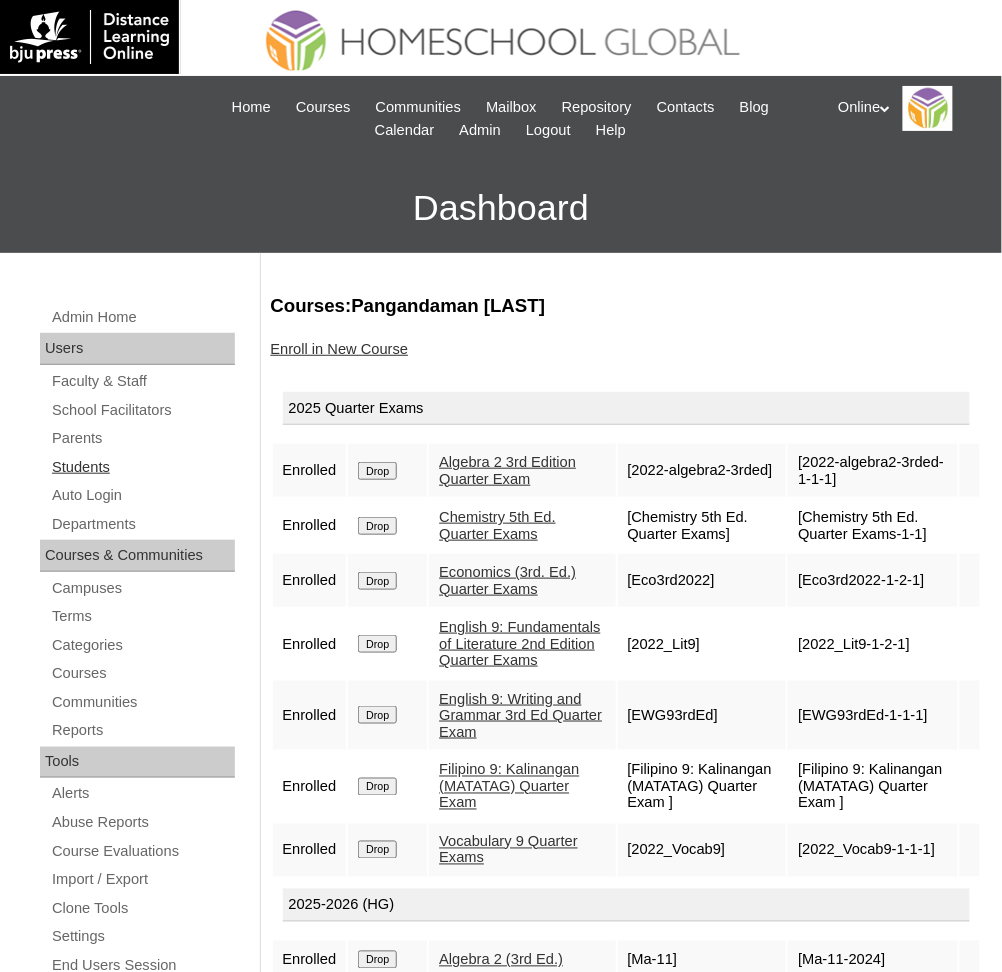 click on "Students" at bounding box center (142, 467) 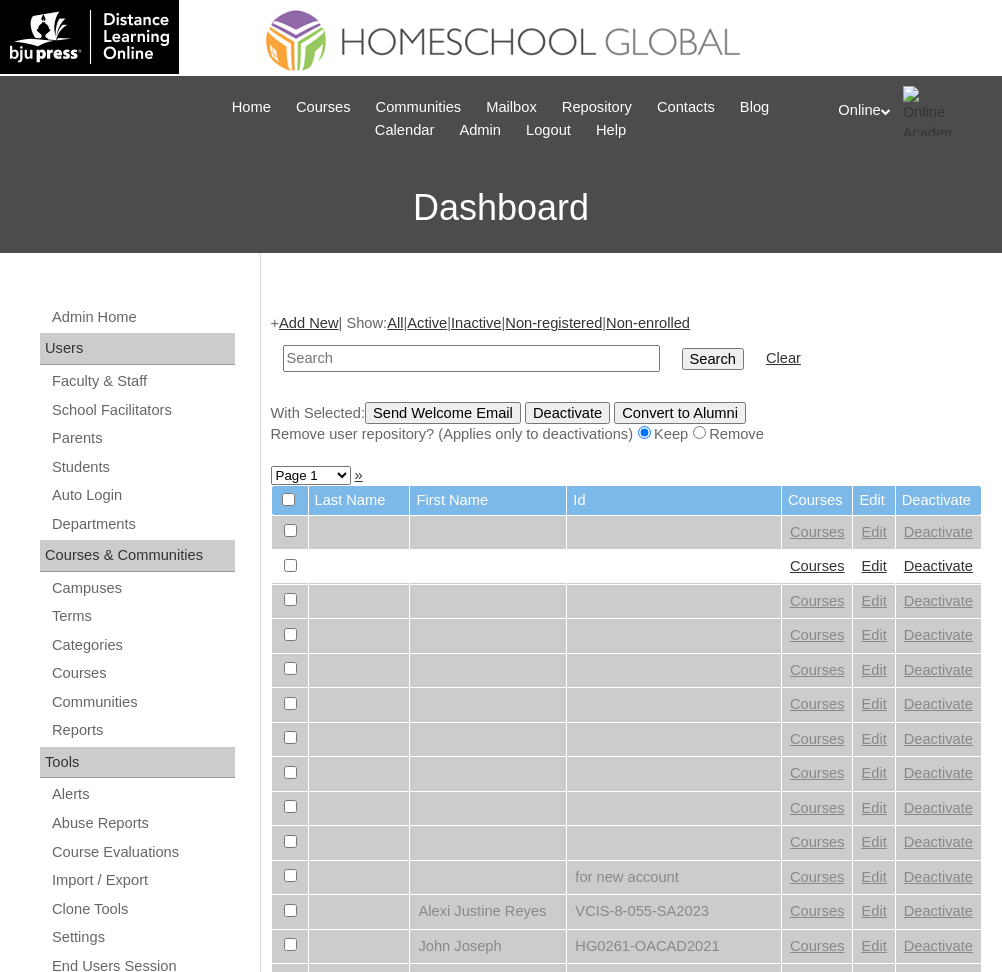 scroll, scrollTop: 0, scrollLeft: 0, axis: both 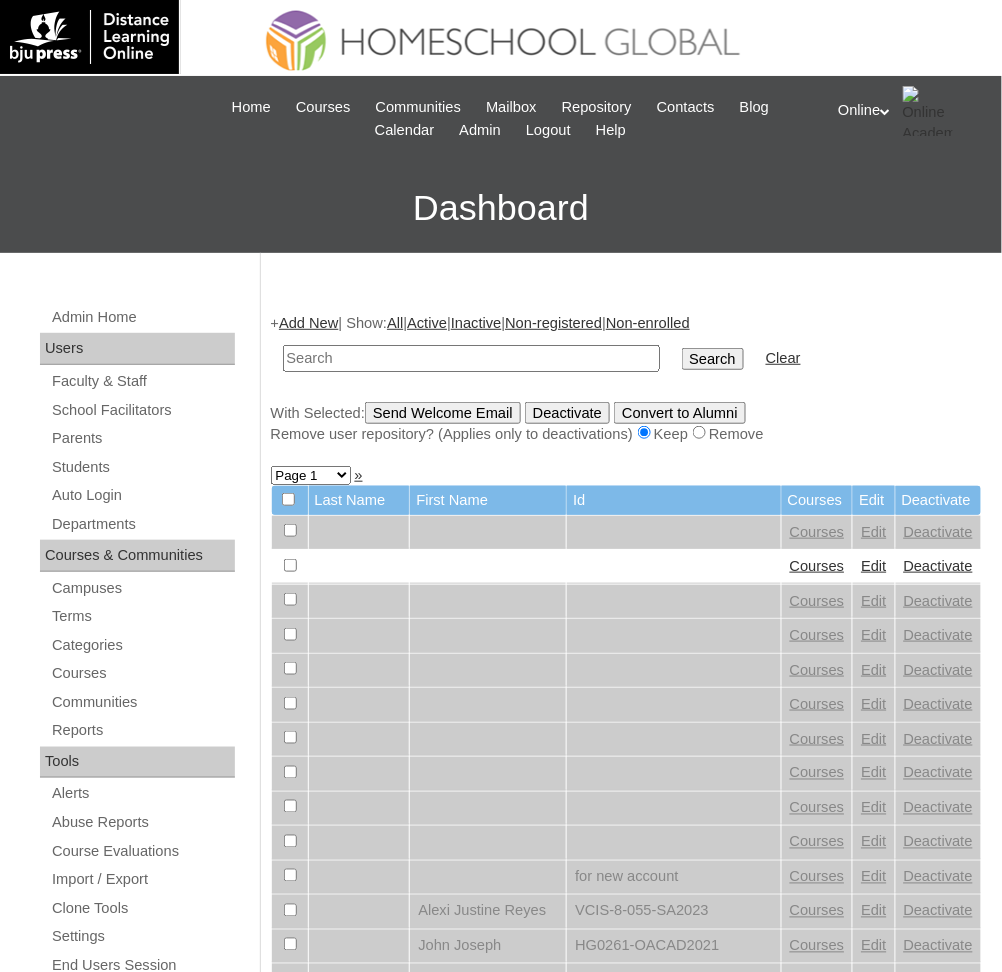 click at bounding box center (471, 358) 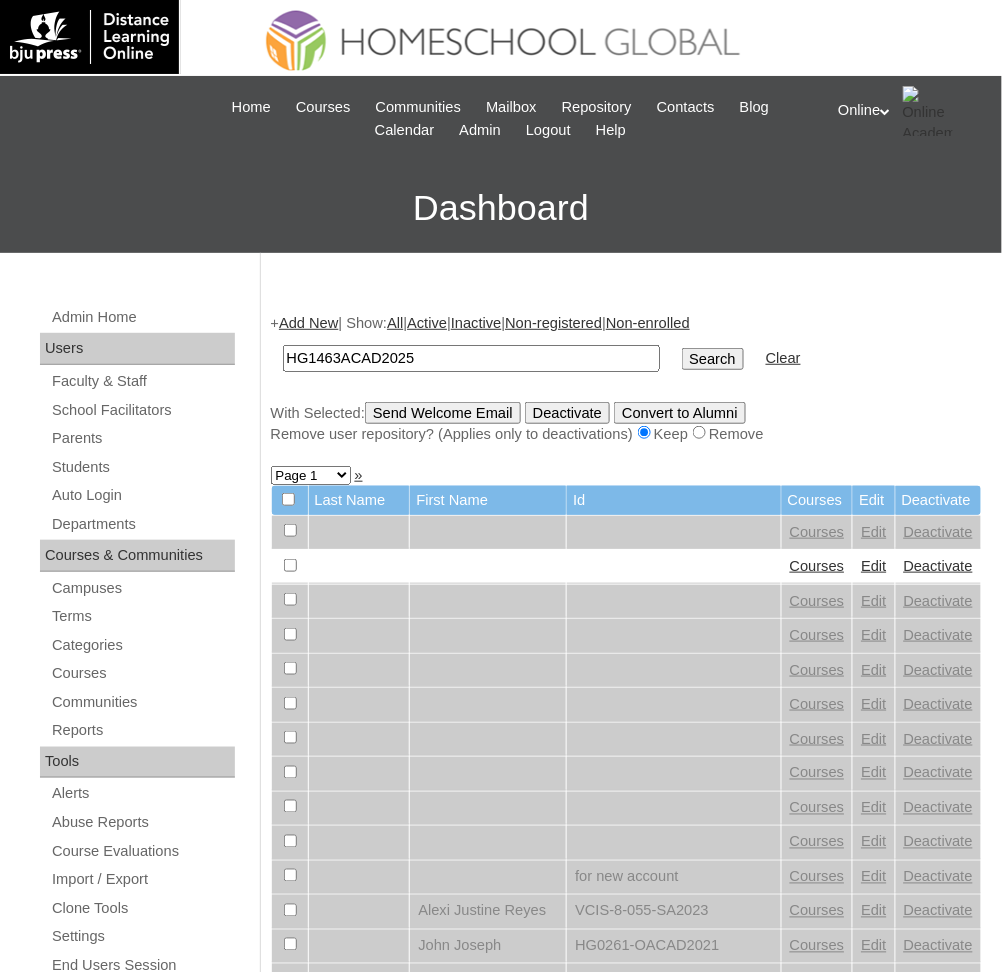 type on "HG1463ACAD2025" 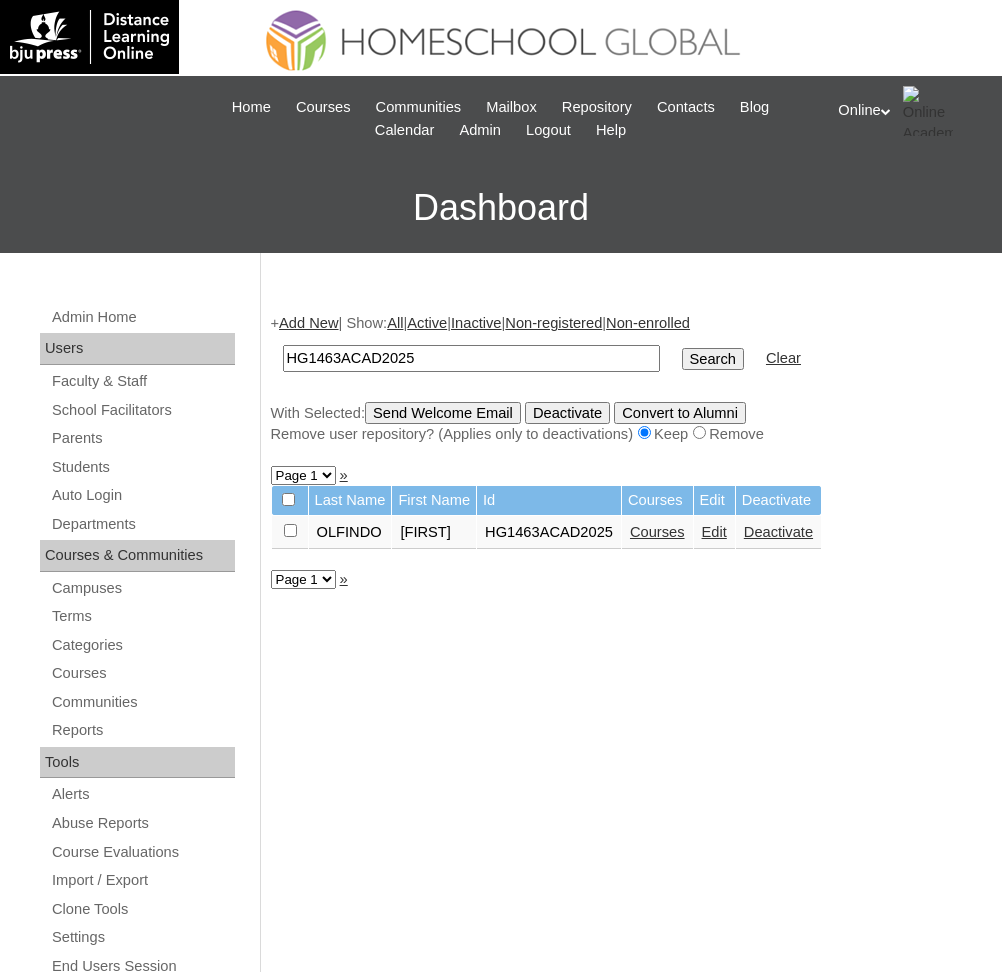 scroll, scrollTop: 0, scrollLeft: 0, axis: both 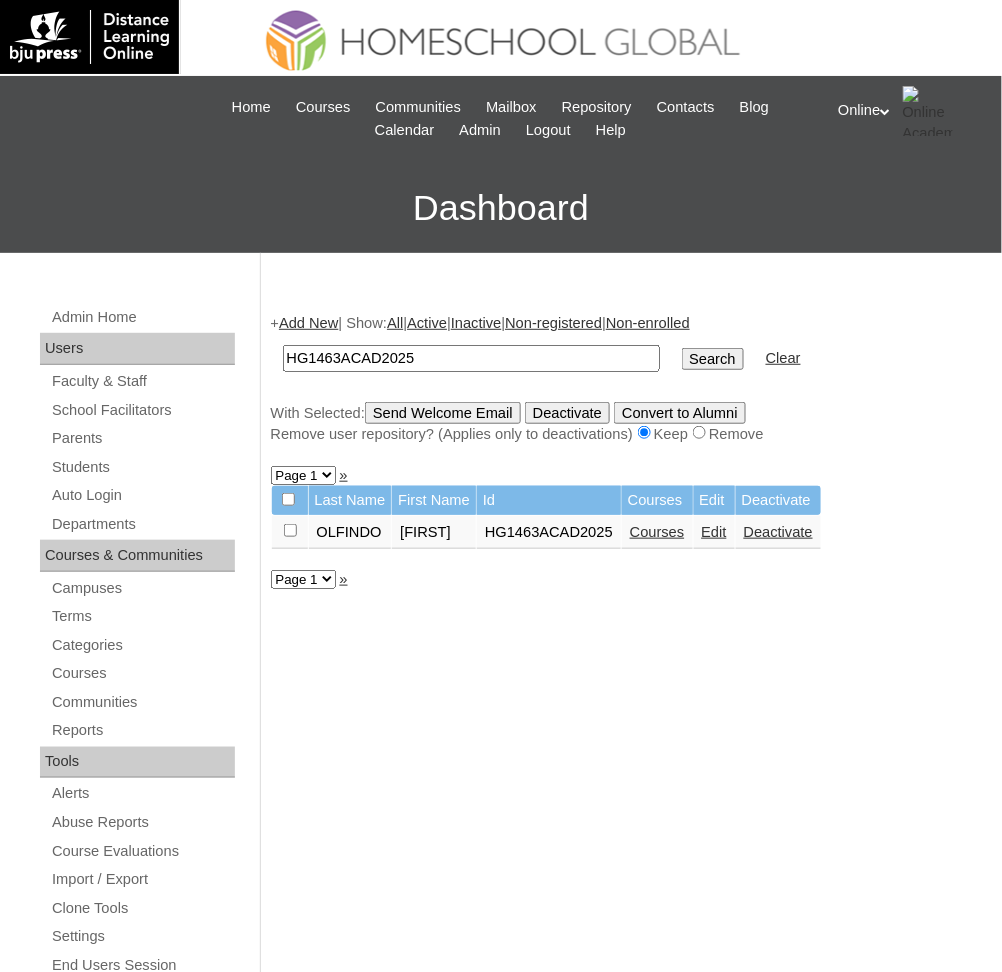 click on "Edit" at bounding box center (714, 532) 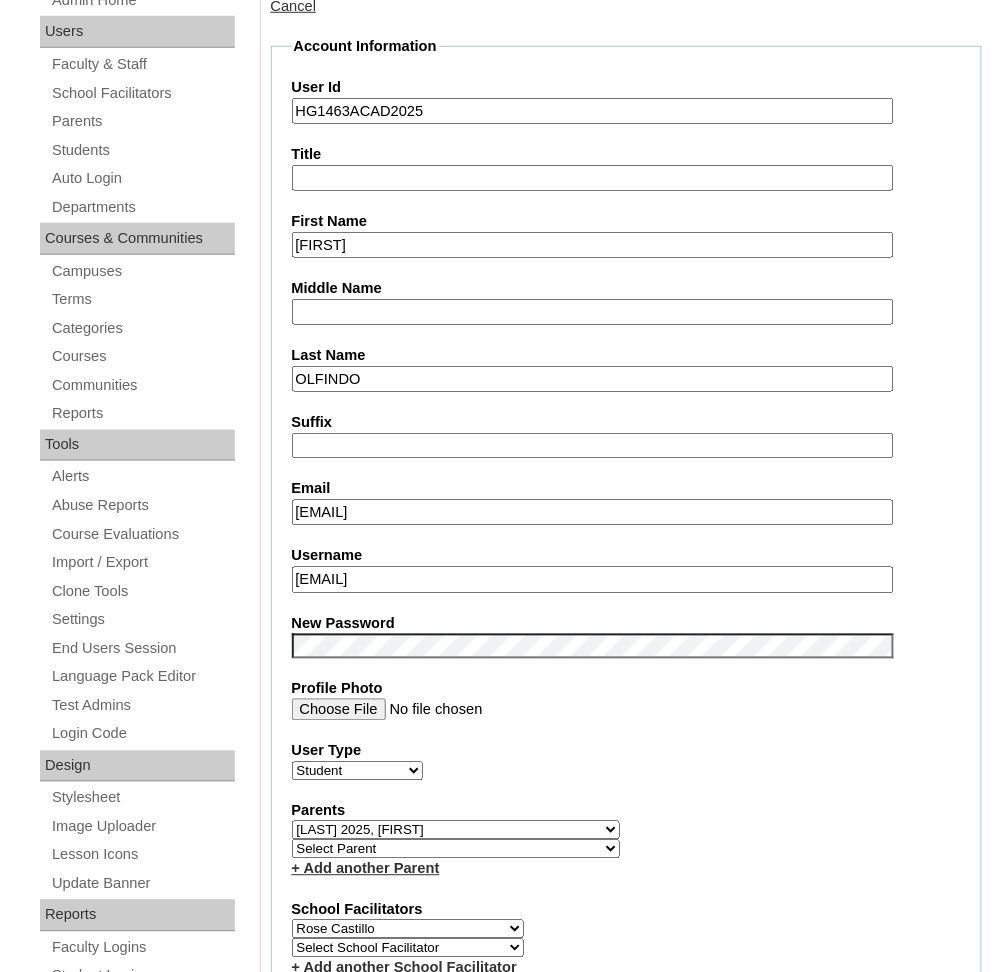 scroll, scrollTop: 318, scrollLeft: 0, axis: vertical 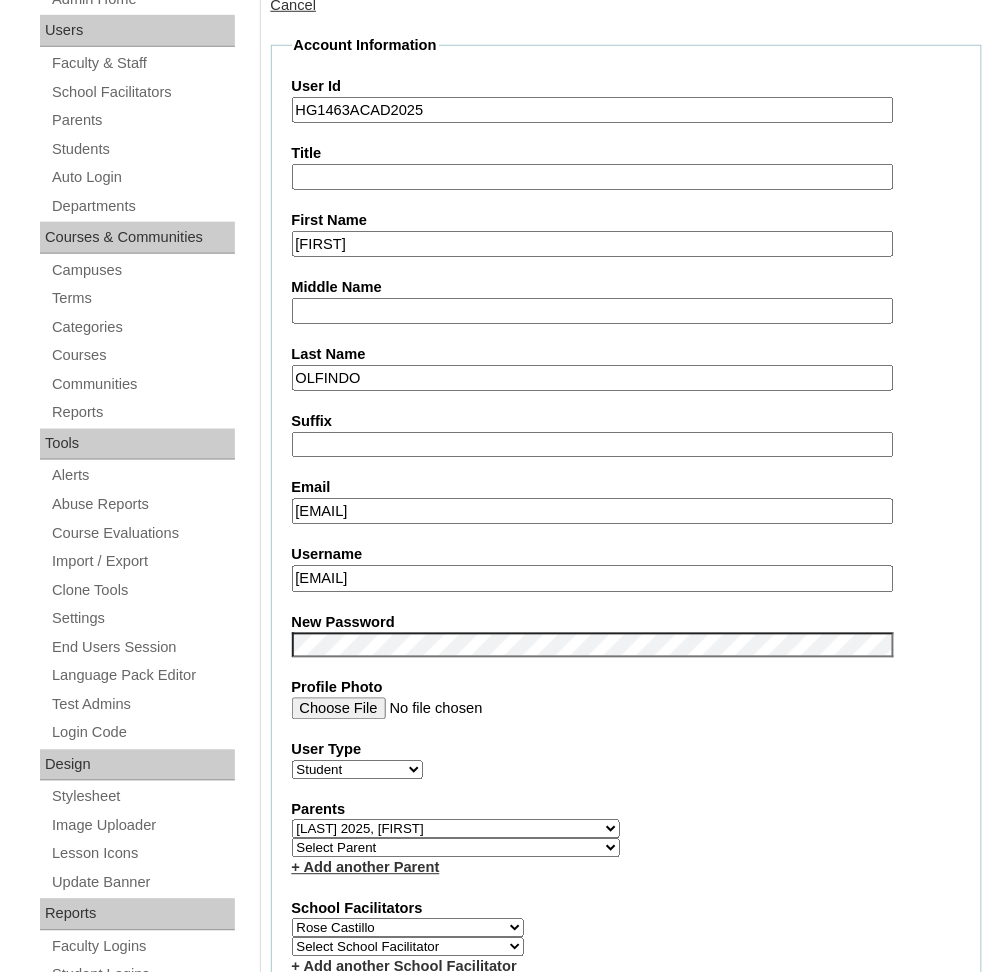 click on "[EMAIL]" at bounding box center [593, 579] 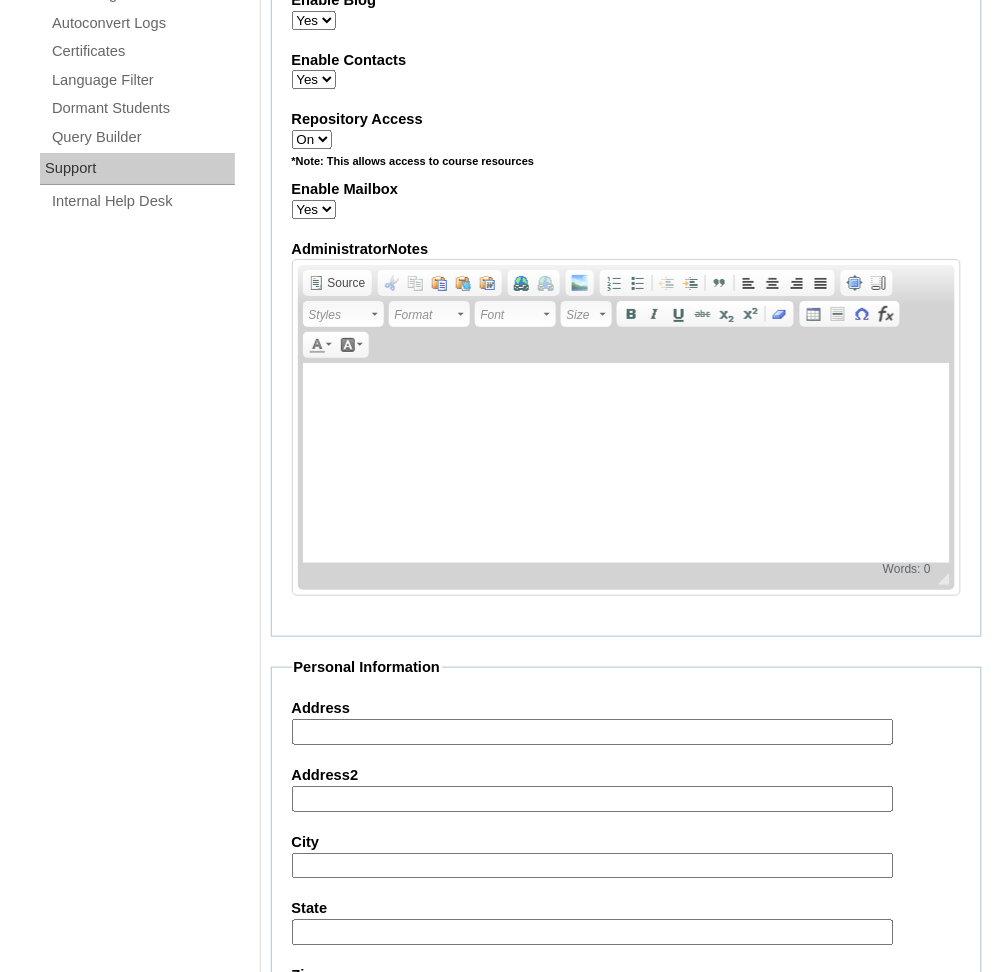 scroll, scrollTop: 2120, scrollLeft: 0, axis: vertical 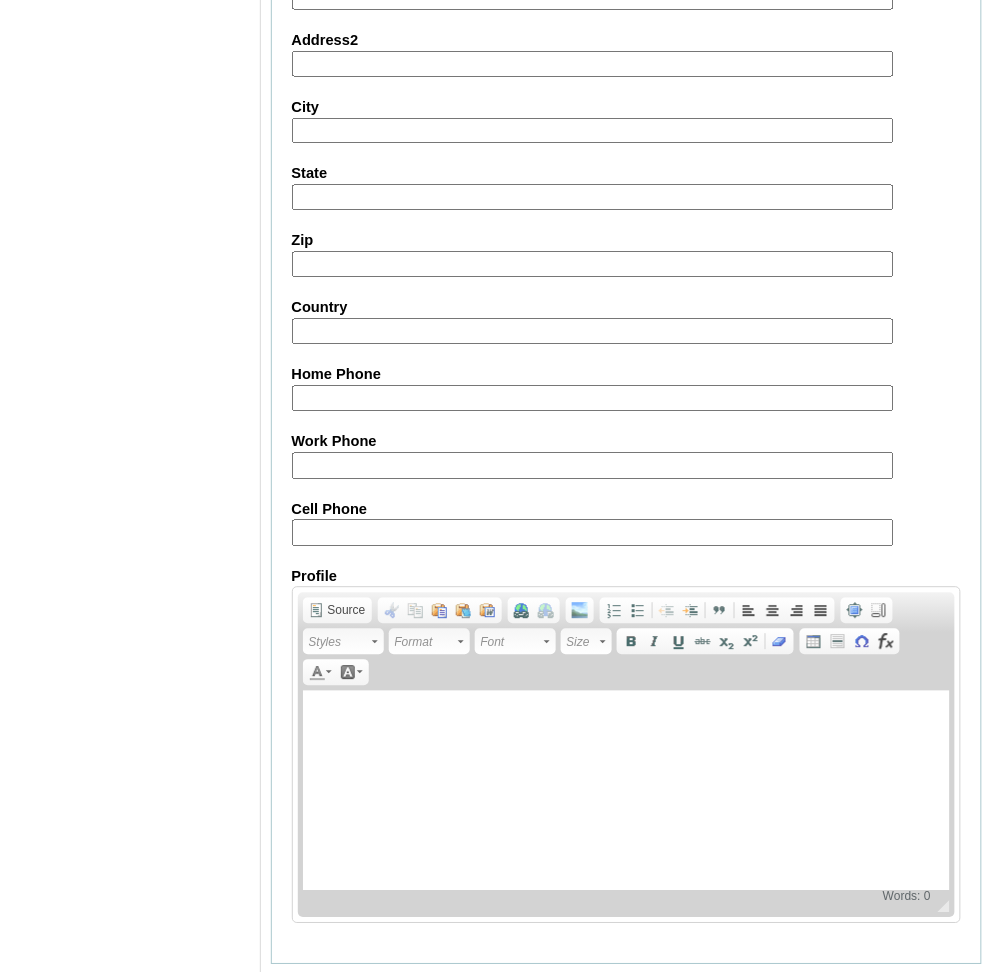 click on "Submit" at bounding box center (302, 996) 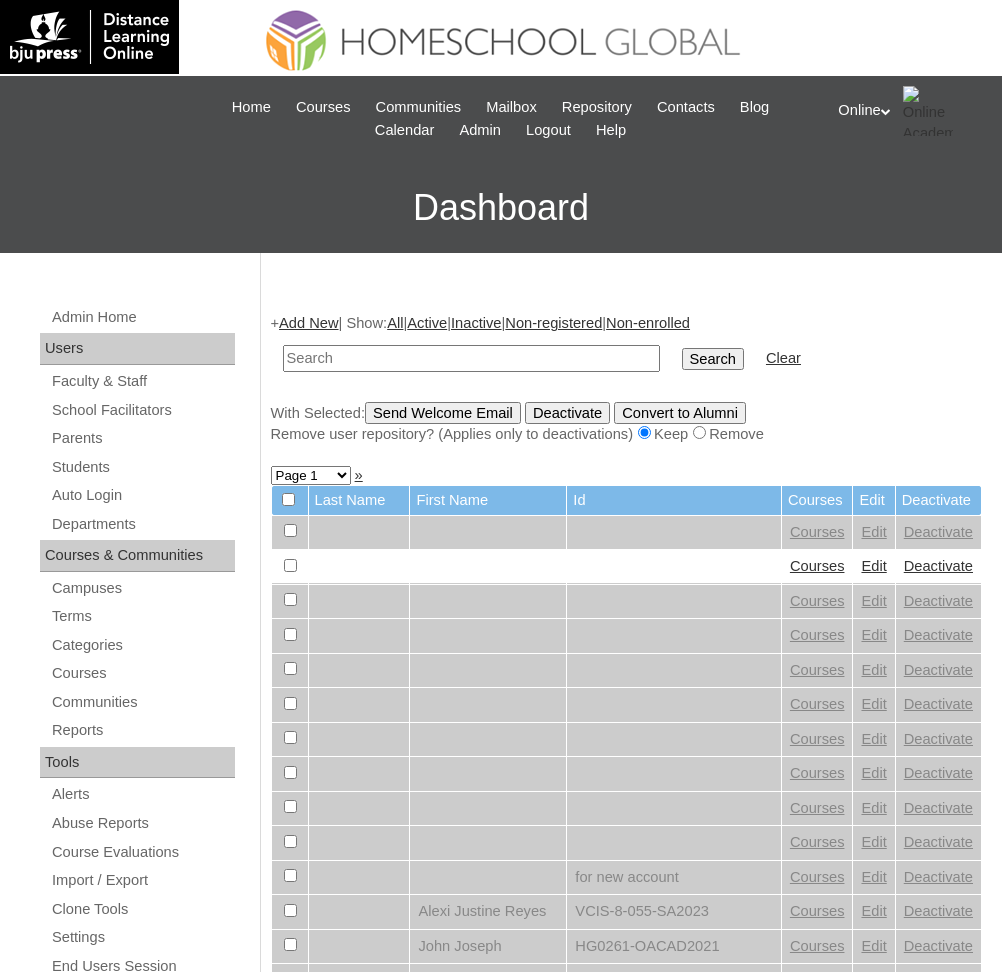 scroll, scrollTop: 0, scrollLeft: 0, axis: both 